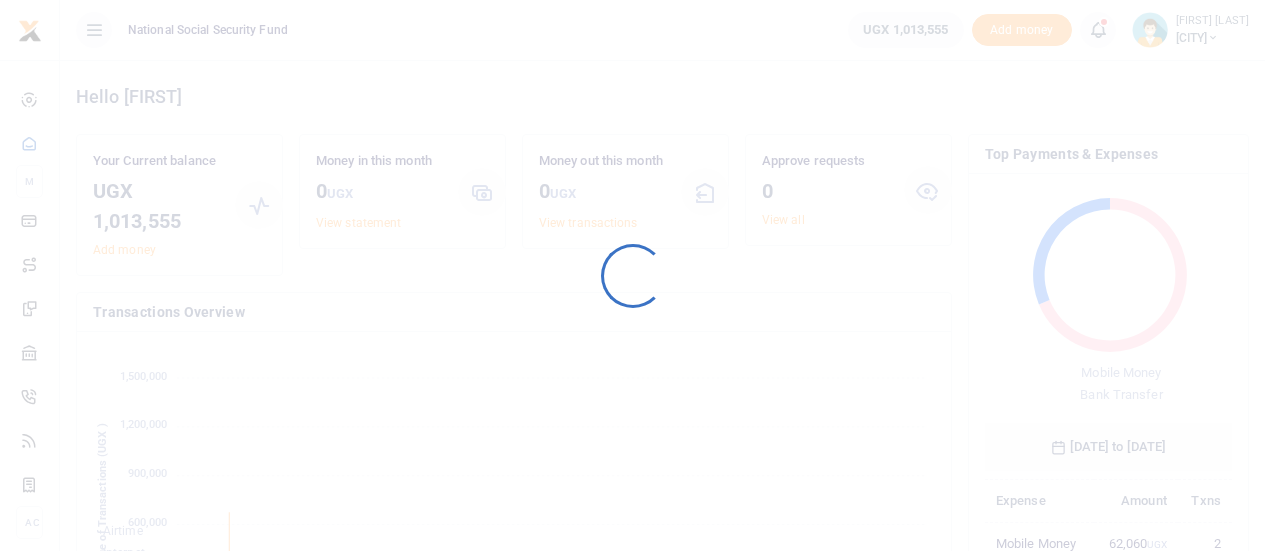 scroll, scrollTop: 0, scrollLeft: 0, axis: both 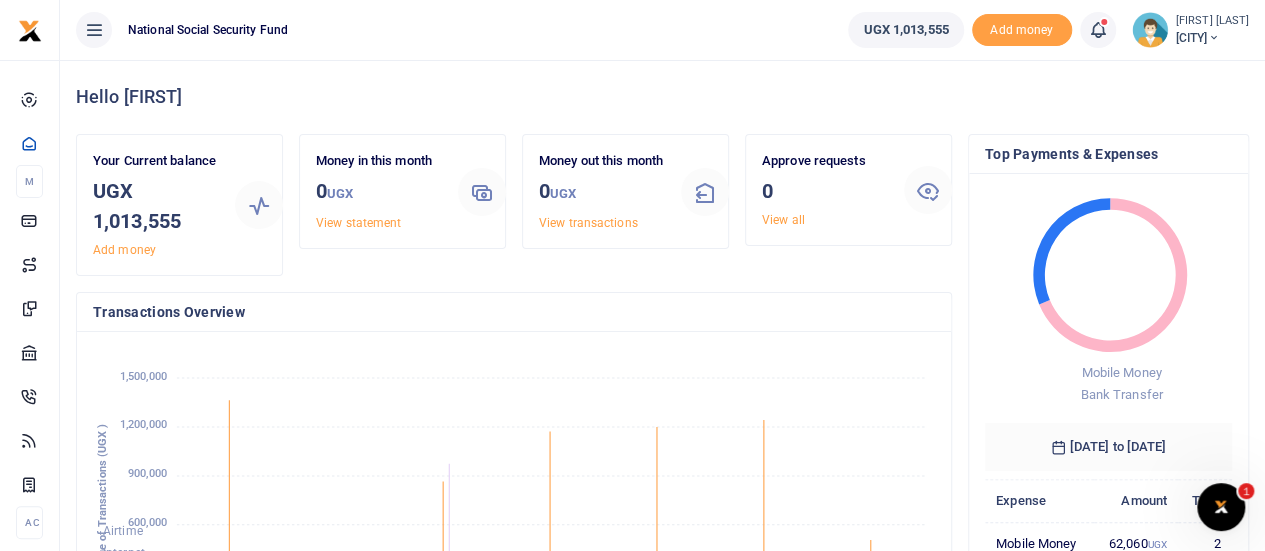 click on "Entebbe" at bounding box center (1212, 38) 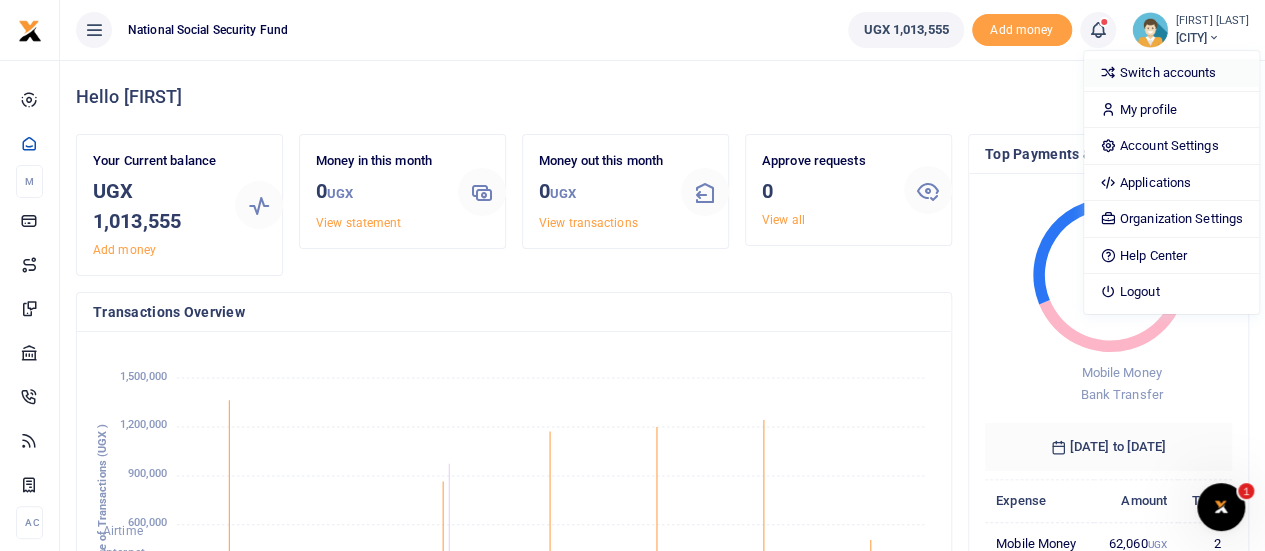 click on "Switch accounts" at bounding box center [1171, 73] 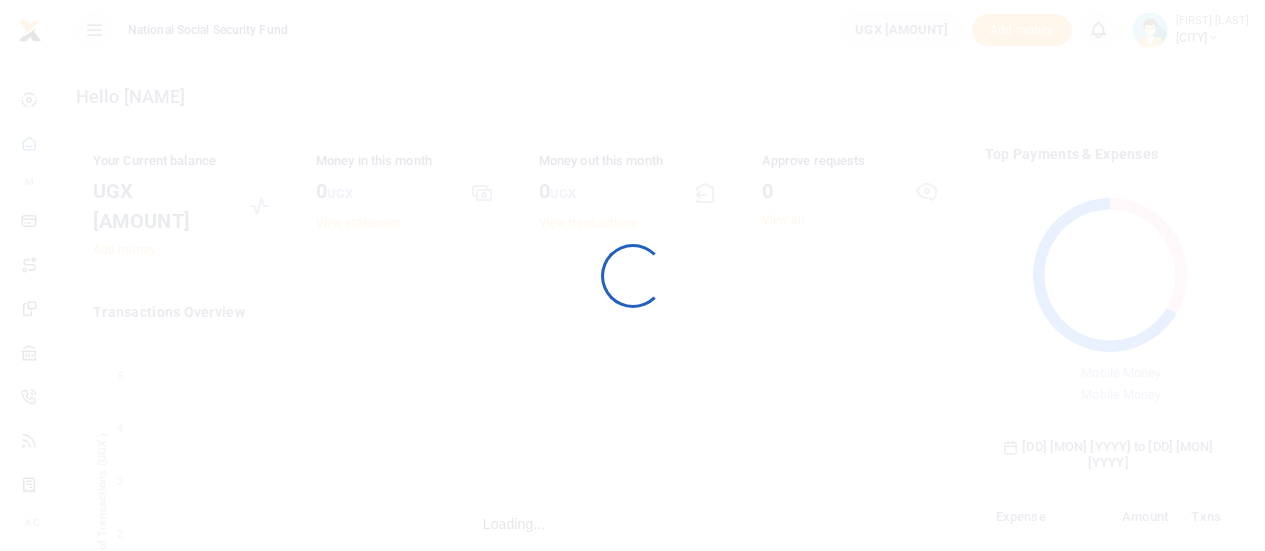 scroll, scrollTop: 0, scrollLeft: 0, axis: both 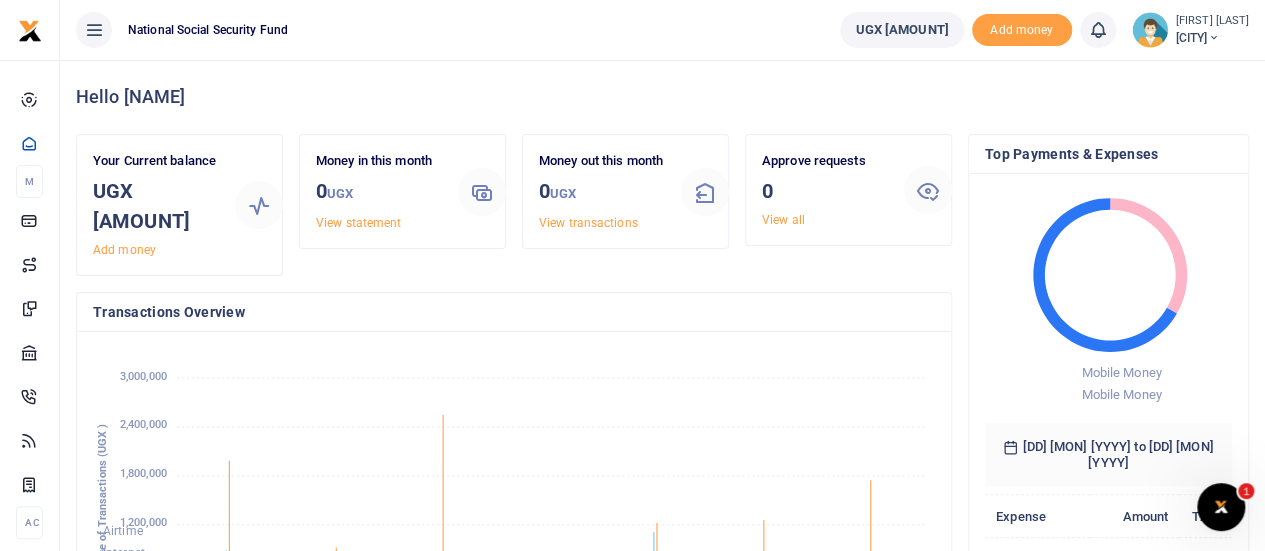 click at bounding box center [1213, 38] 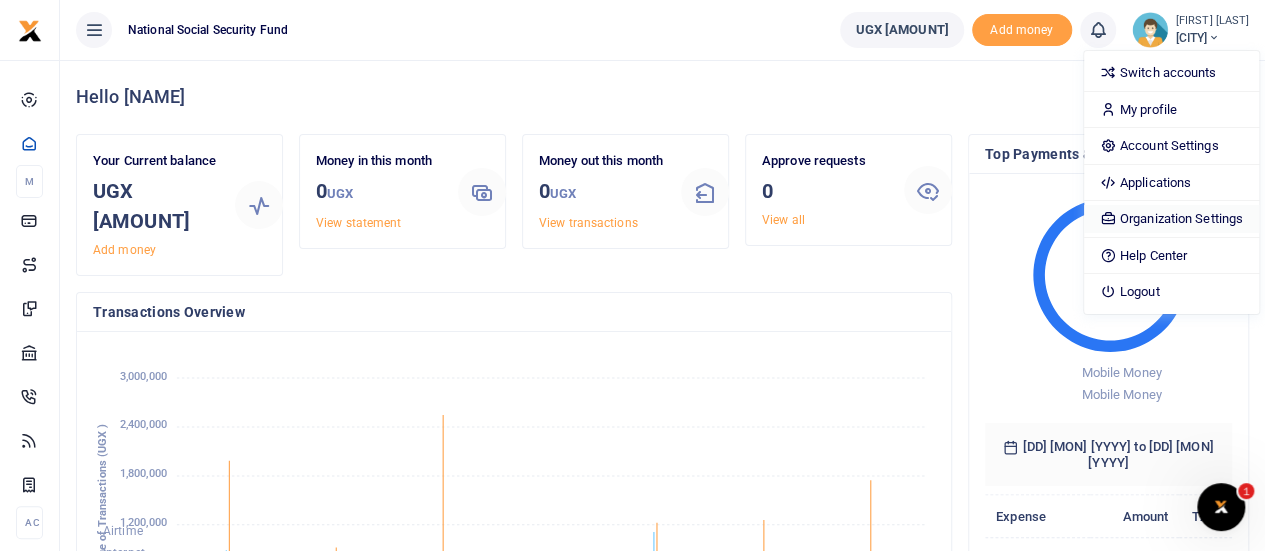click on "Organization Settings" at bounding box center [1171, 219] 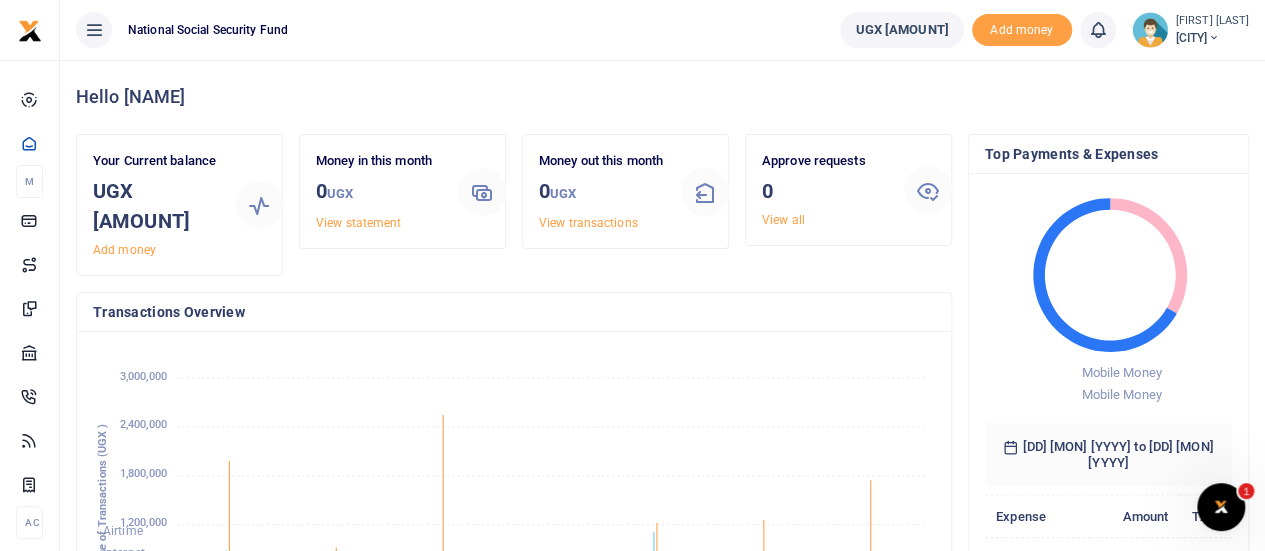 click on "[CITY]" at bounding box center [1212, 38] 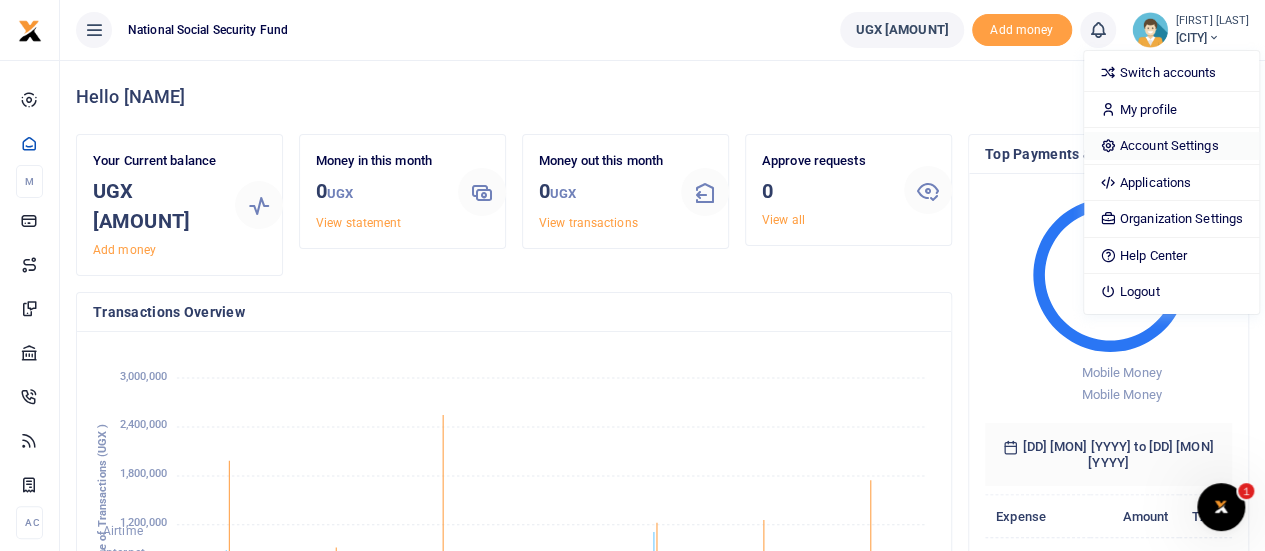 click on "Account Settings" at bounding box center (1171, 146) 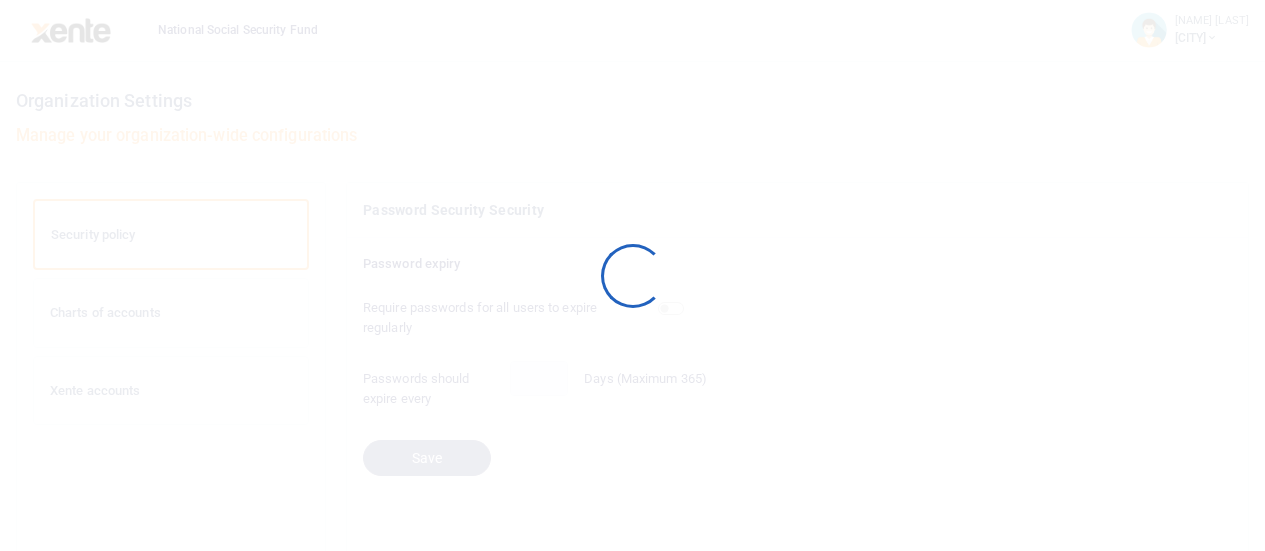 scroll, scrollTop: 0, scrollLeft: 0, axis: both 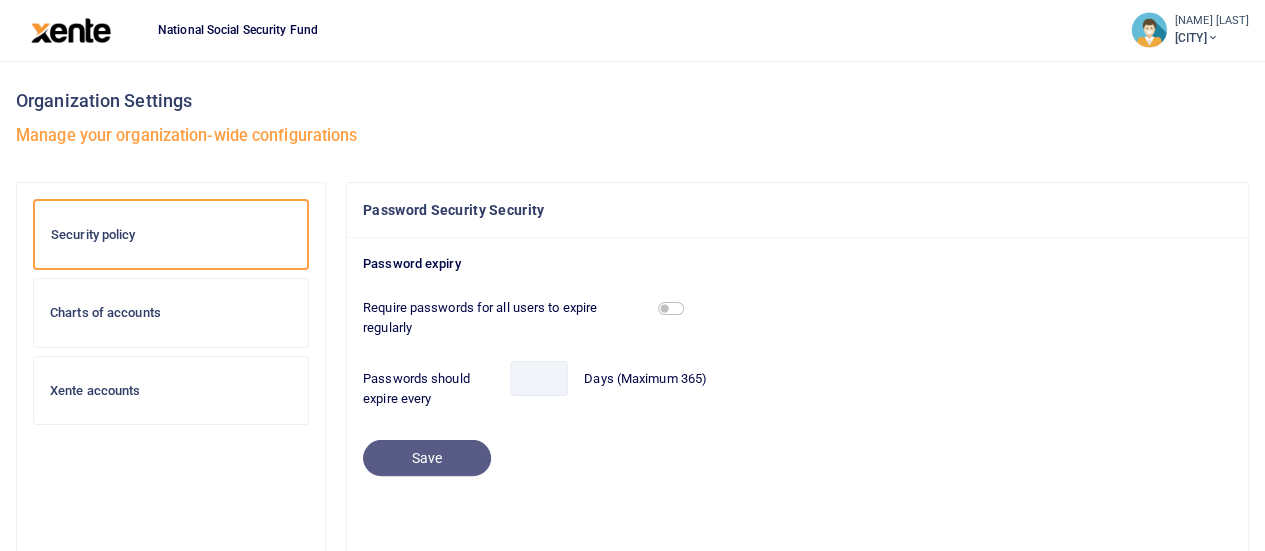click on "[CITY]" at bounding box center [1212, 38] 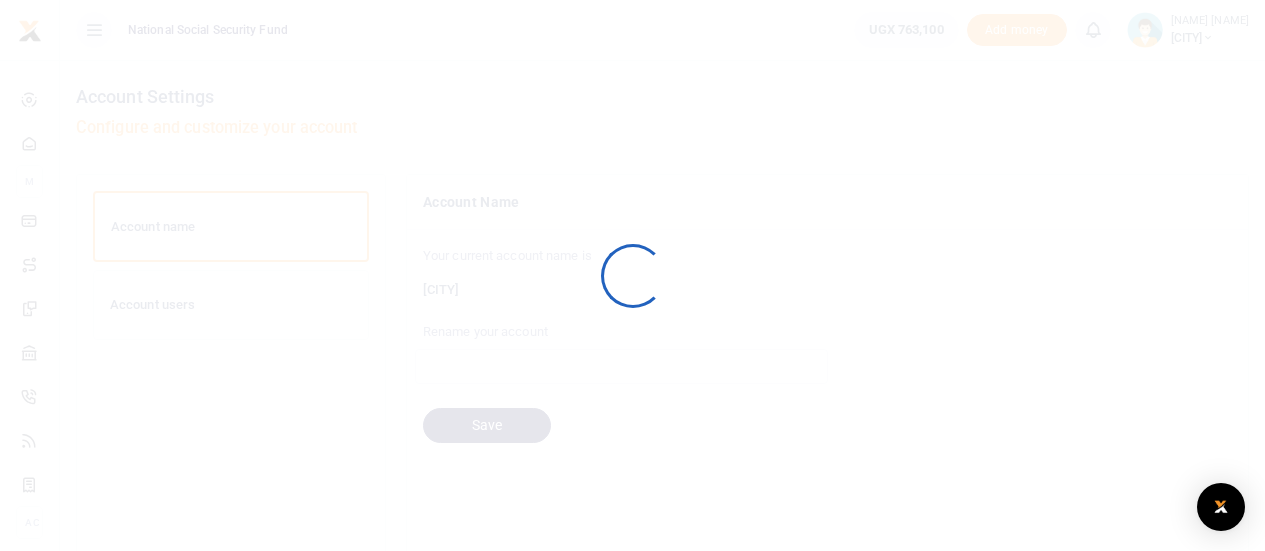 scroll, scrollTop: 0, scrollLeft: 0, axis: both 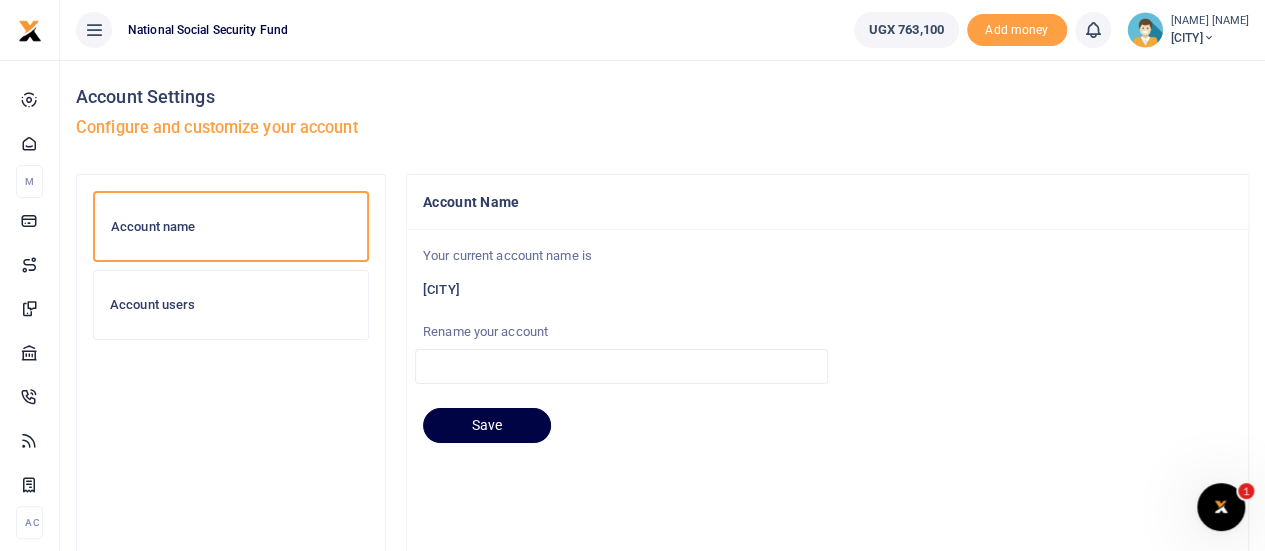 click on "Account users" at bounding box center [231, 305] 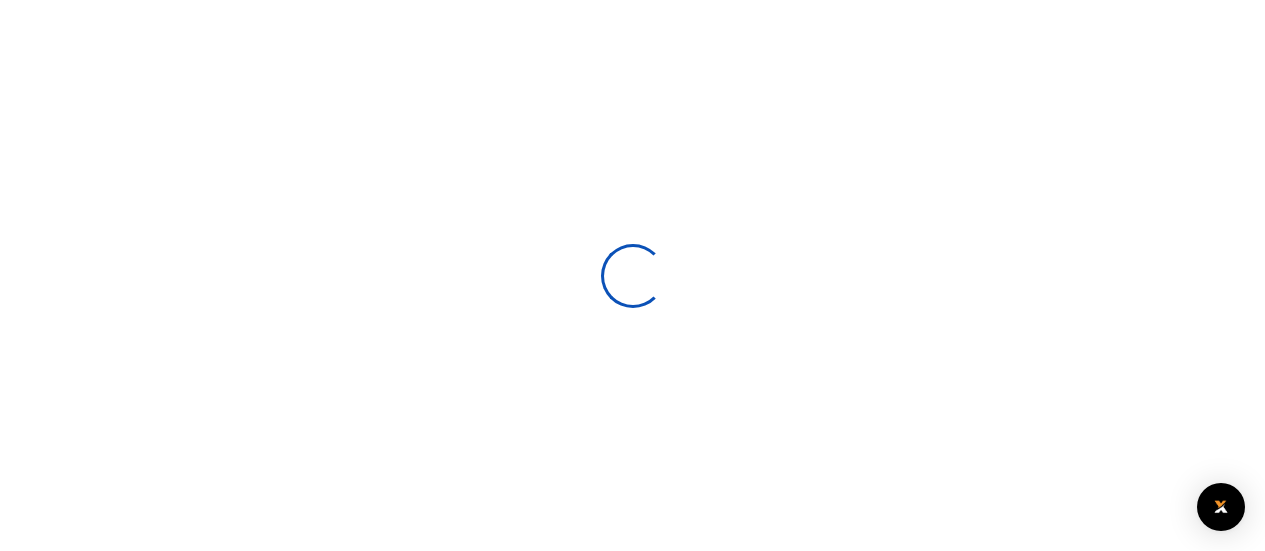 scroll, scrollTop: 0, scrollLeft: 0, axis: both 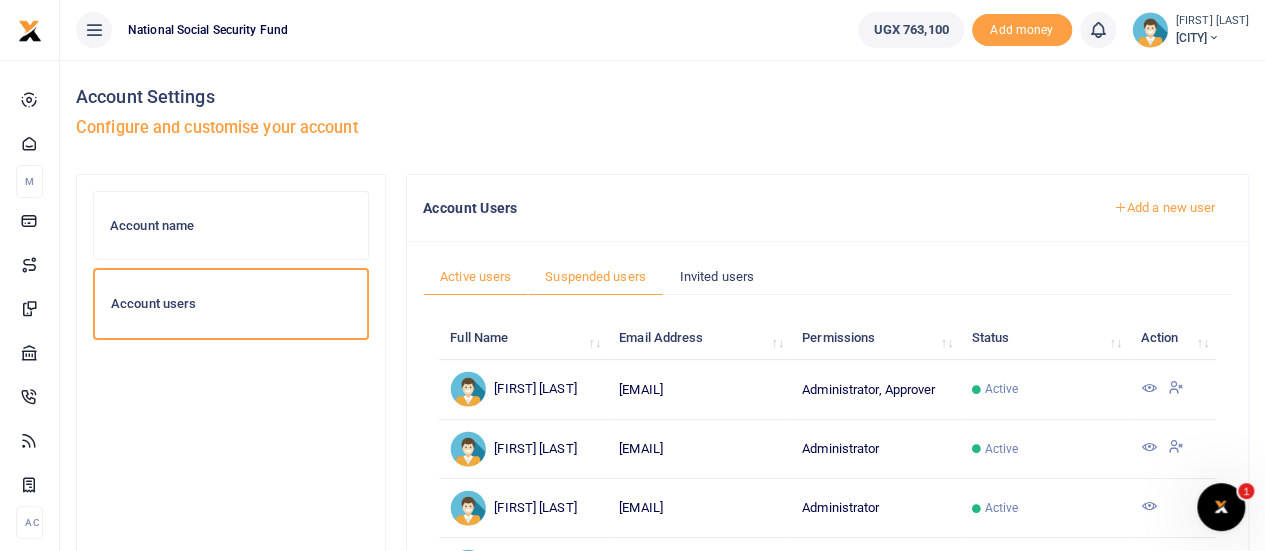 click on "Suspended users" at bounding box center [595, 277] 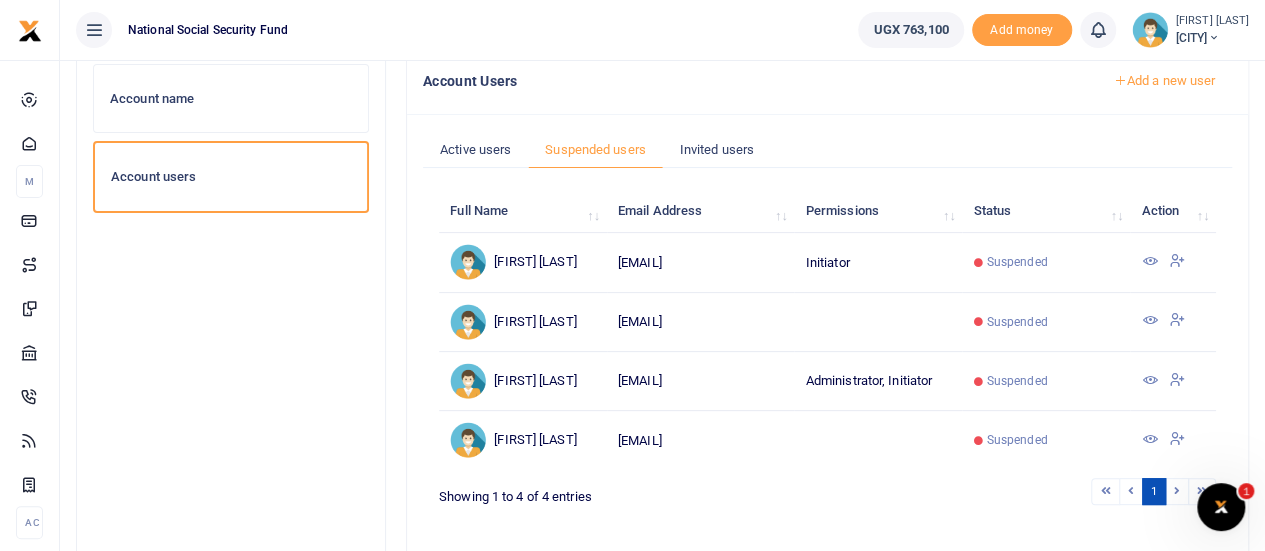 scroll, scrollTop: 0, scrollLeft: 0, axis: both 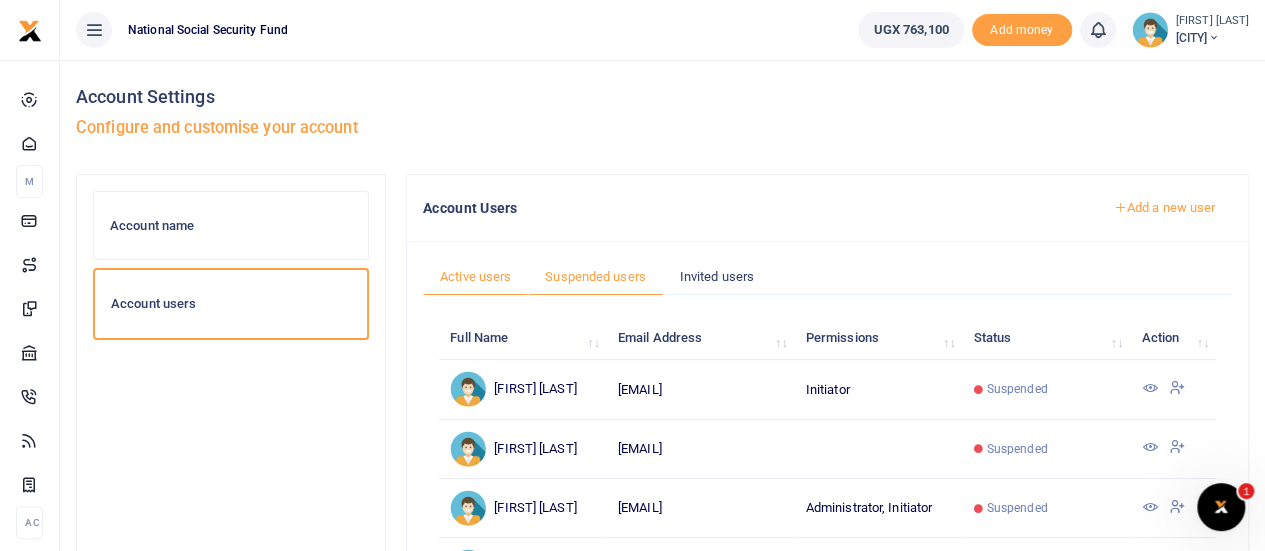 click on "Active users" at bounding box center [475, 277] 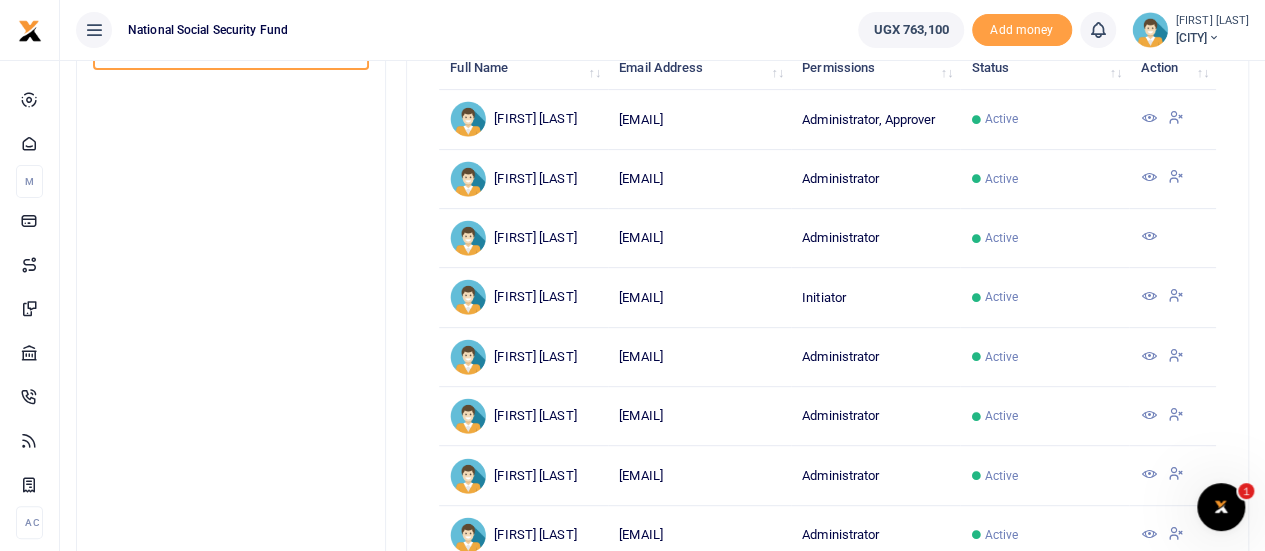scroll, scrollTop: 300, scrollLeft: 0, axis: vertical 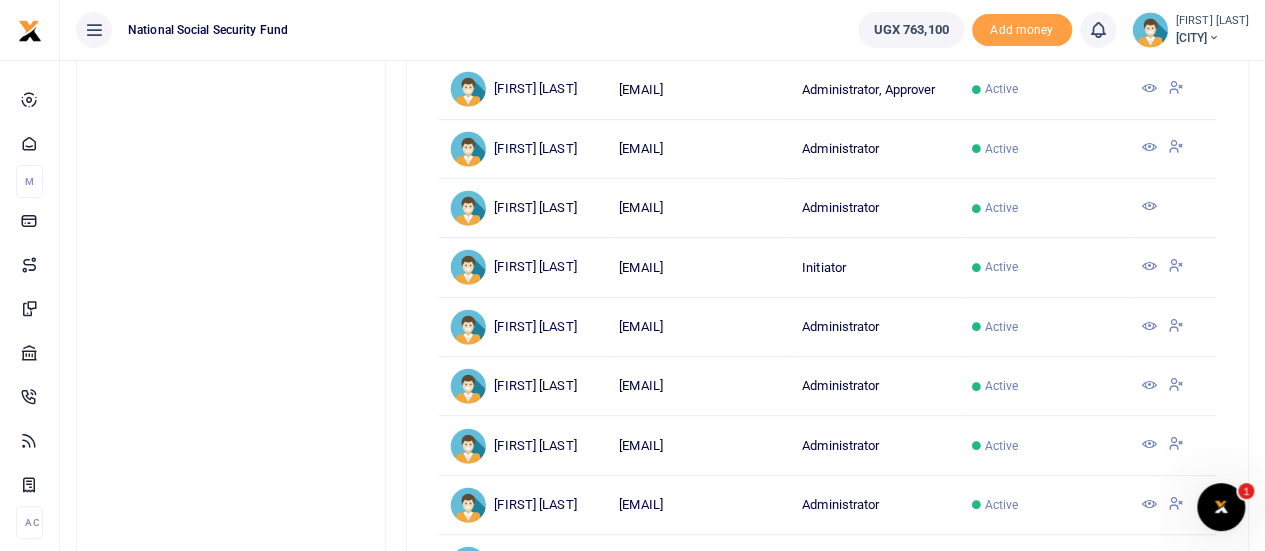 click at bounding box center (1148, 266) 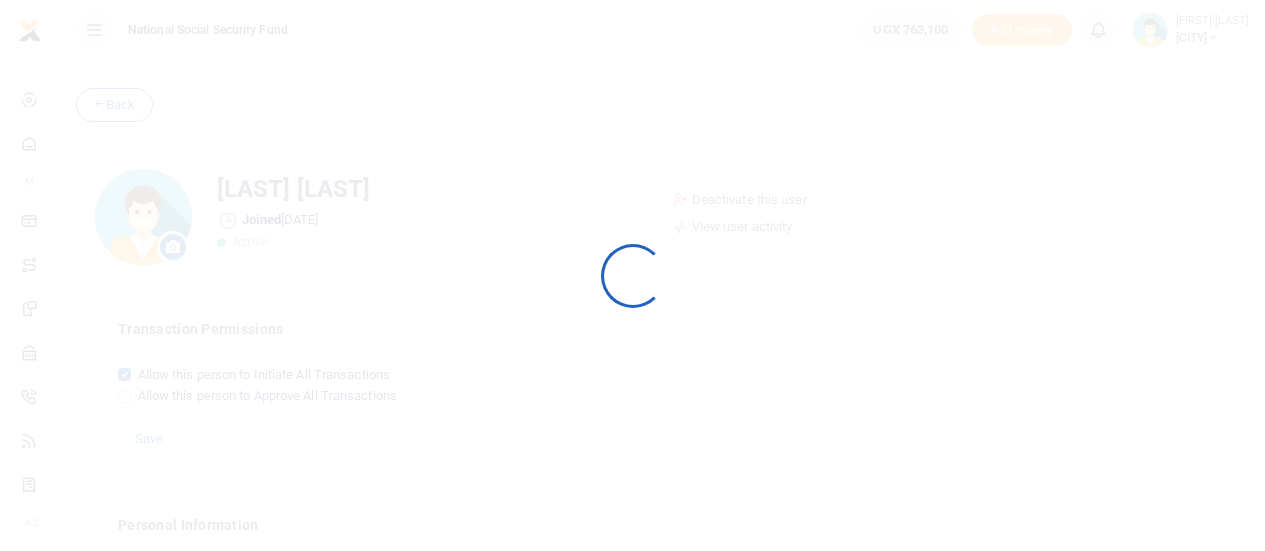 scroll, scrollTop: 0, scrollLeft: 0, axis: both 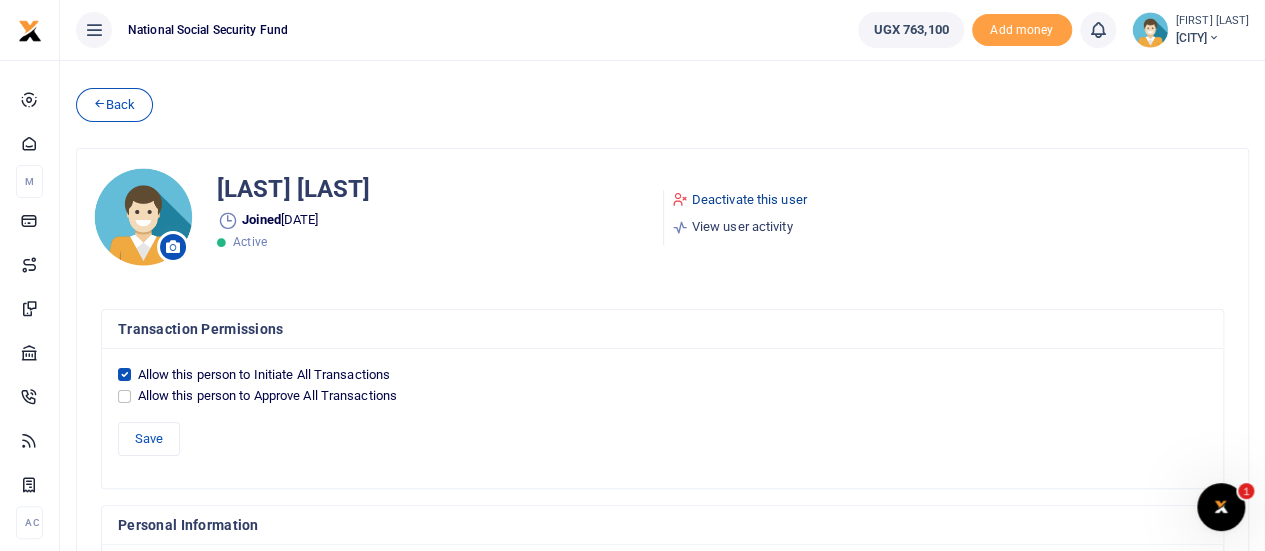 click on "Deactivate this user" at bounding box center [739, 200] 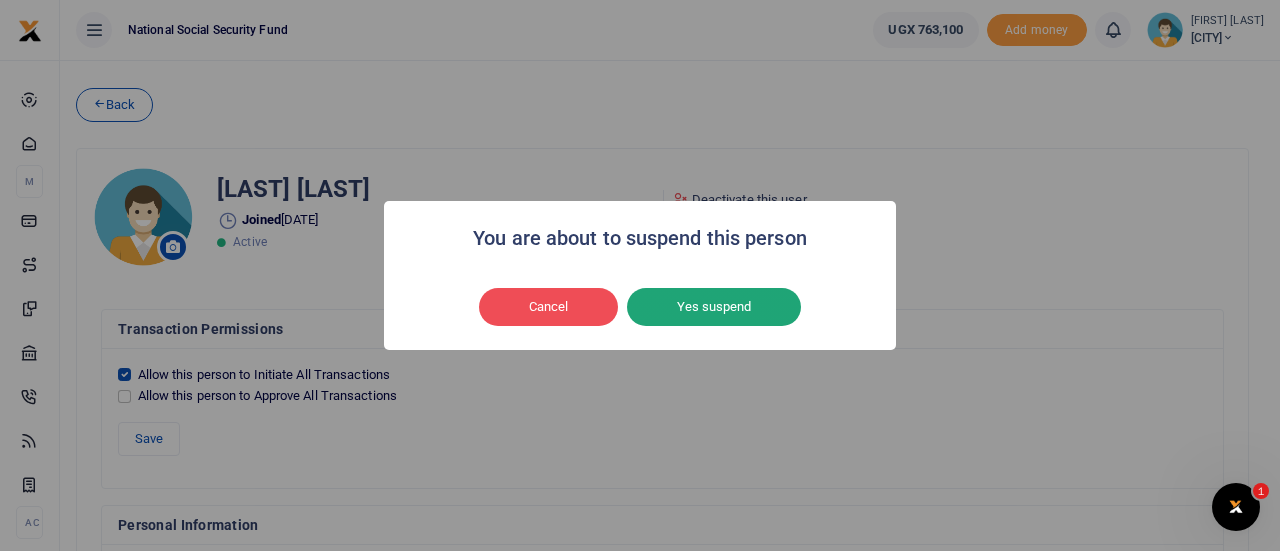 click on "Yes suspend" at bounding box center (714, 307) 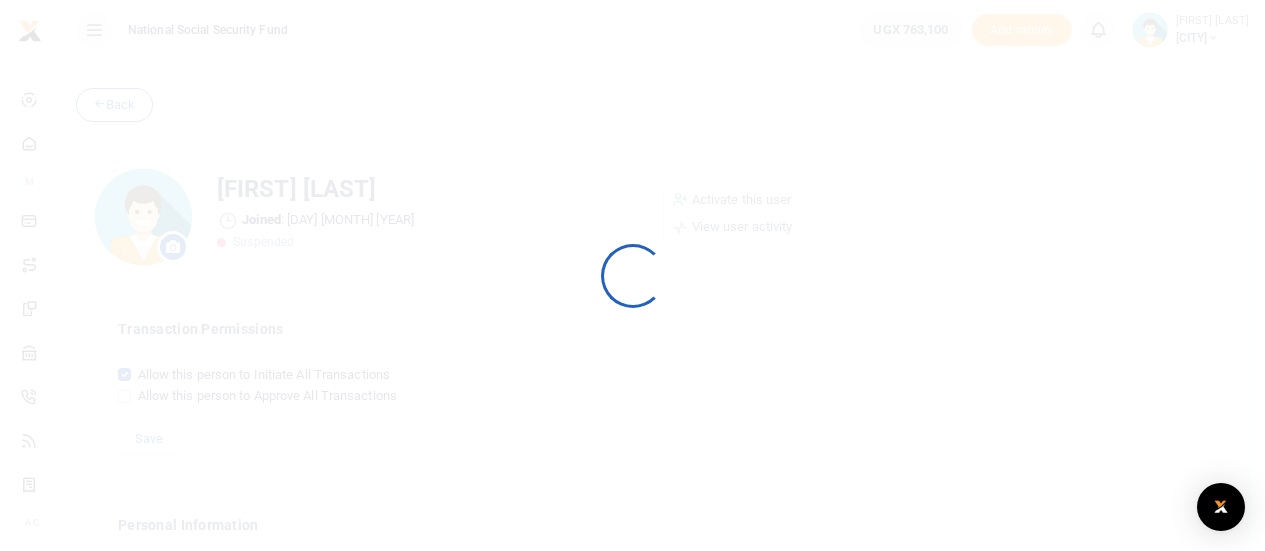 scroll, scrollTop: 0, scrollLeft: 0, axis: both 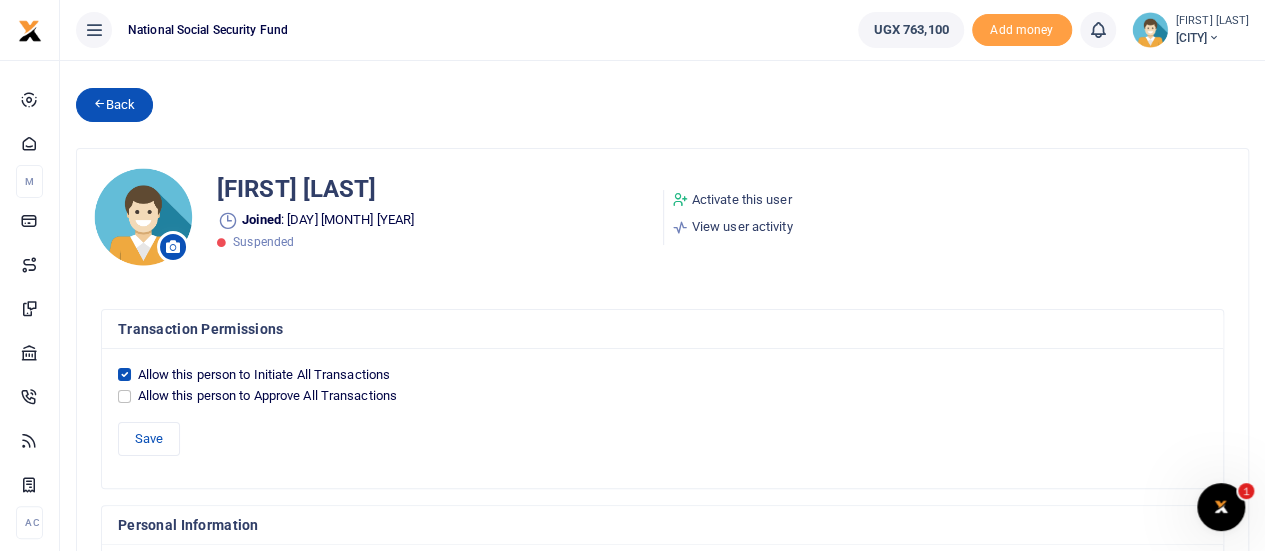 drag, startPoint x: 110, startPoint y: 105, endPoint x: 146, endPoint y: 107, distance: 36.05551 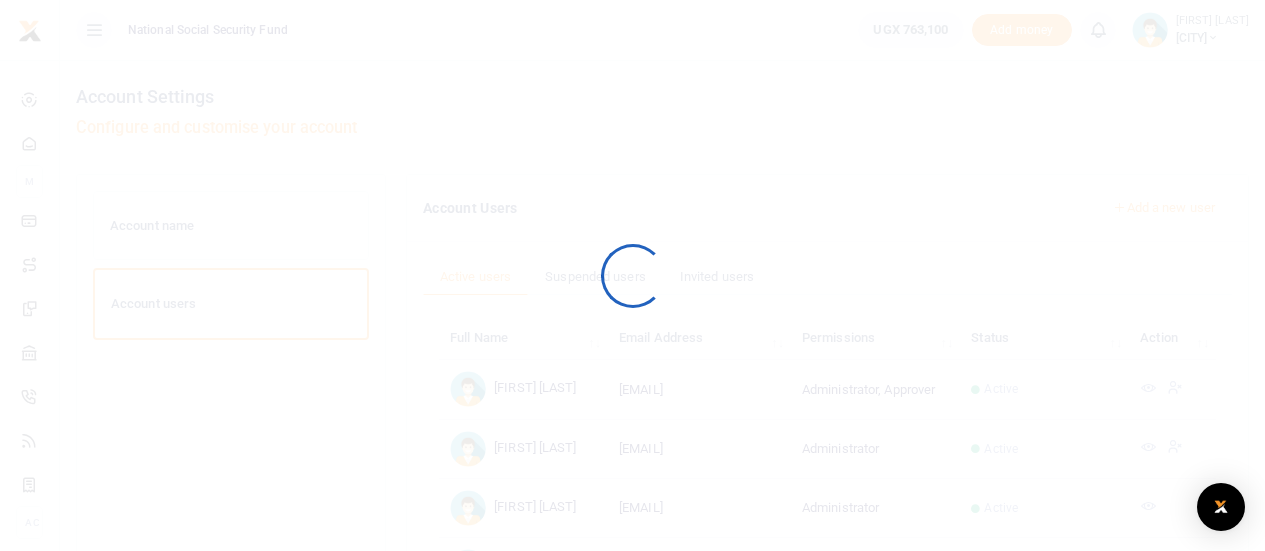 scroll, scrollTop: 0, scrollLeft: 0, axis: both 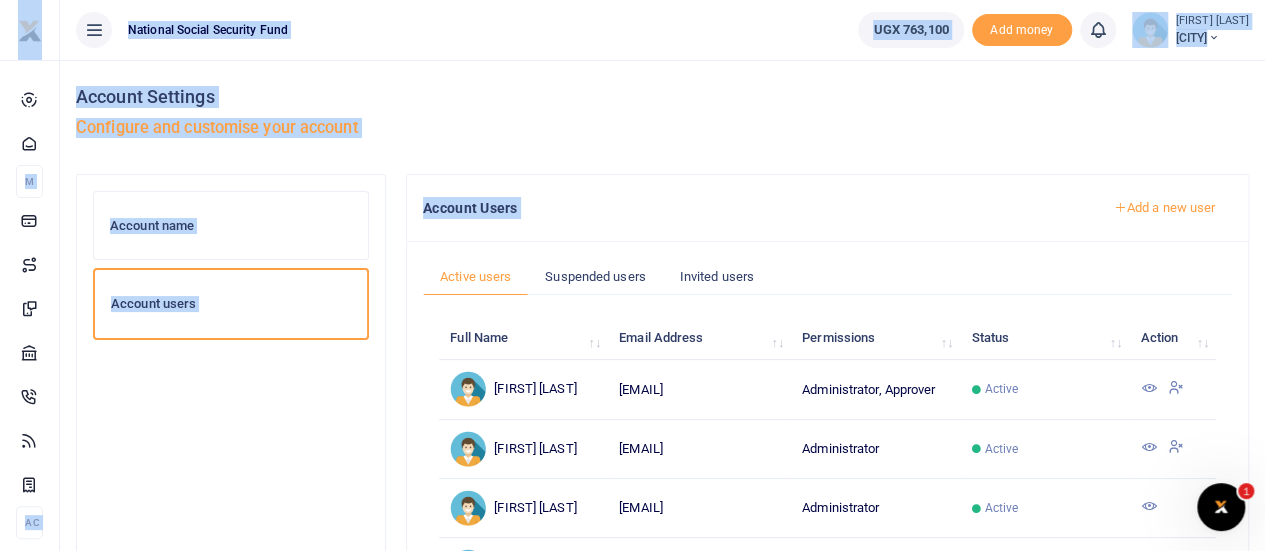 click on "Add a new user" at bounding box center (1164, 208) 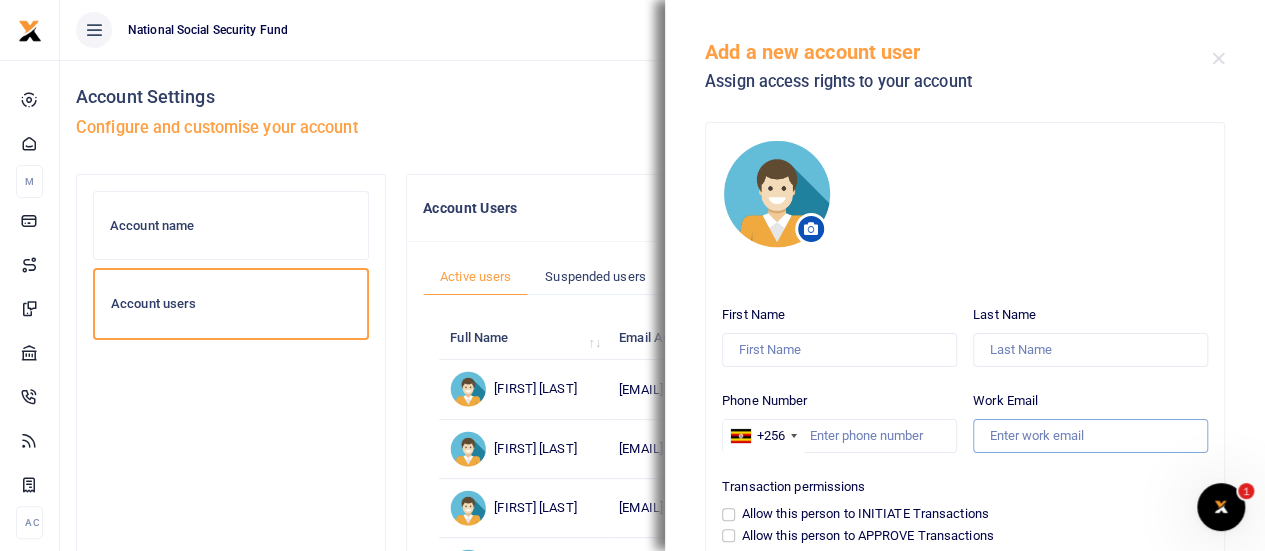 click on "Work Email" at bounding box center (1090, 436) 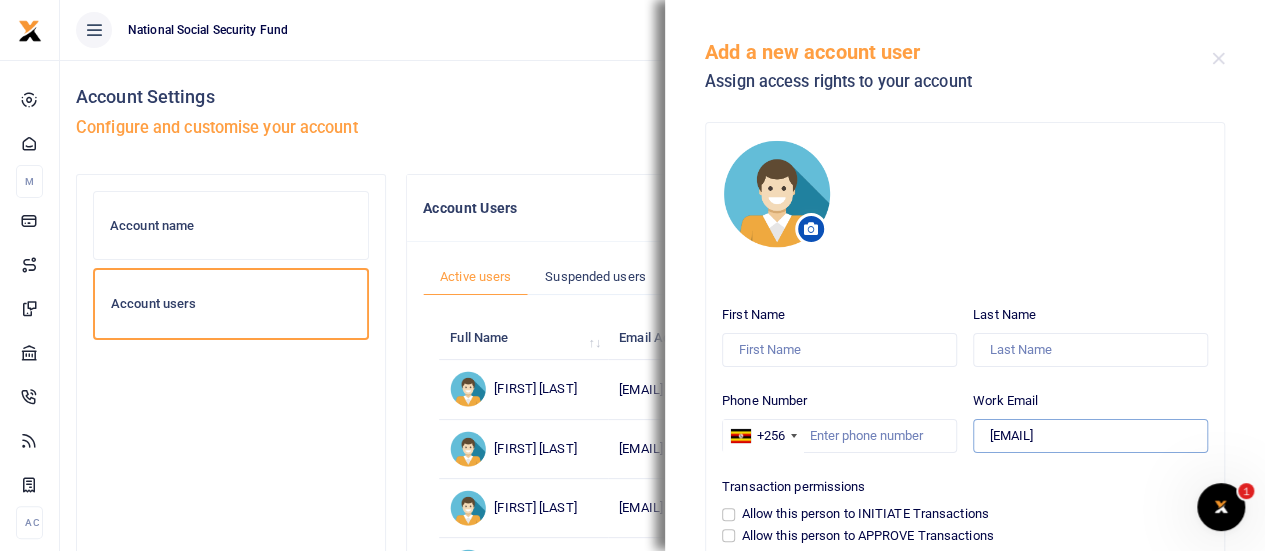 type on "brukundo@nssfug.org" 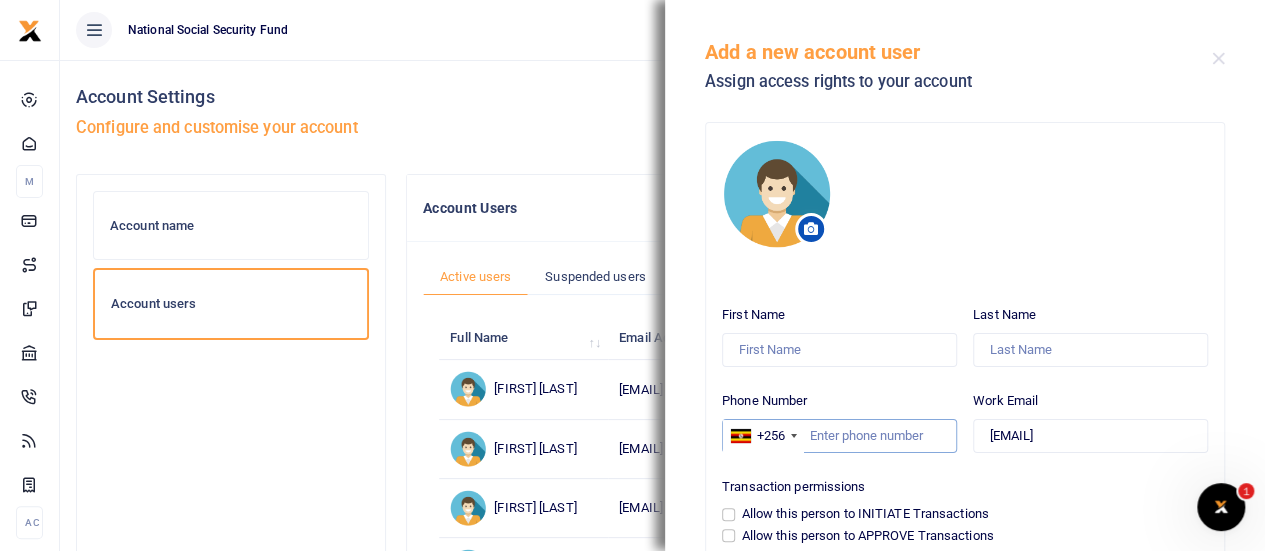 click on "Phone Number" at bounding box center (839, 436) 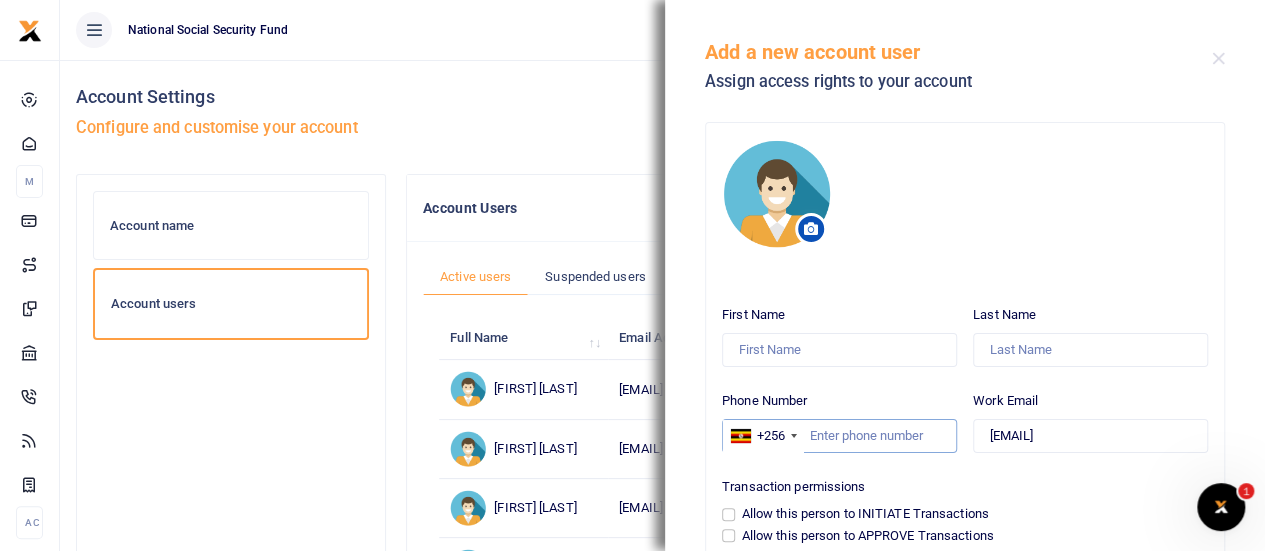 paste on "0789818534 / 0758261387" 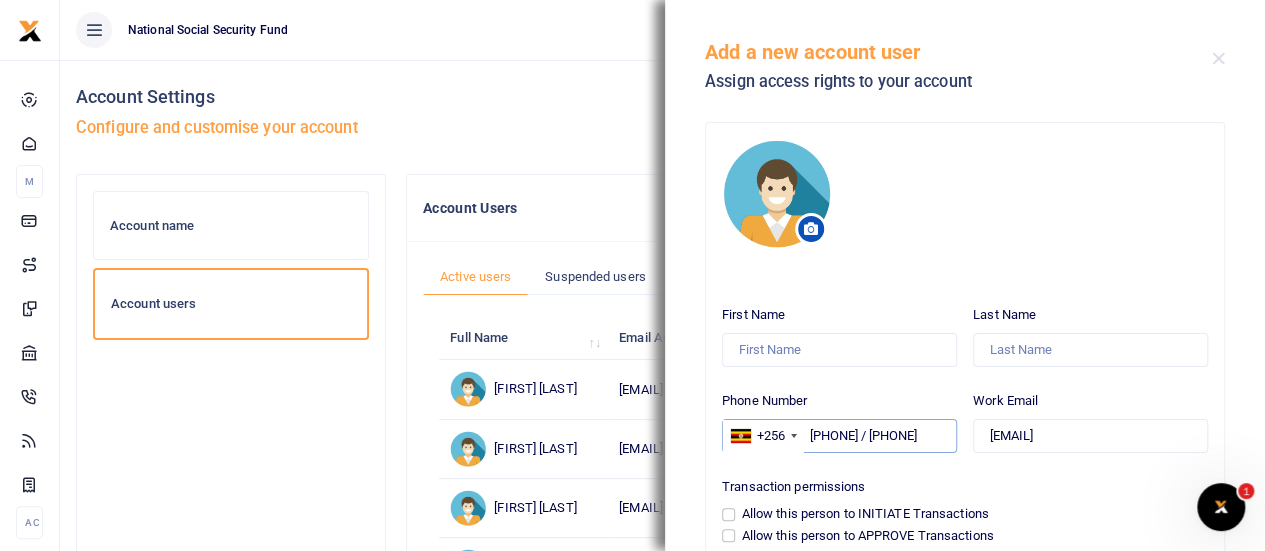 scroll, scrollTop: 0, scrollLeft: 0, axis: both 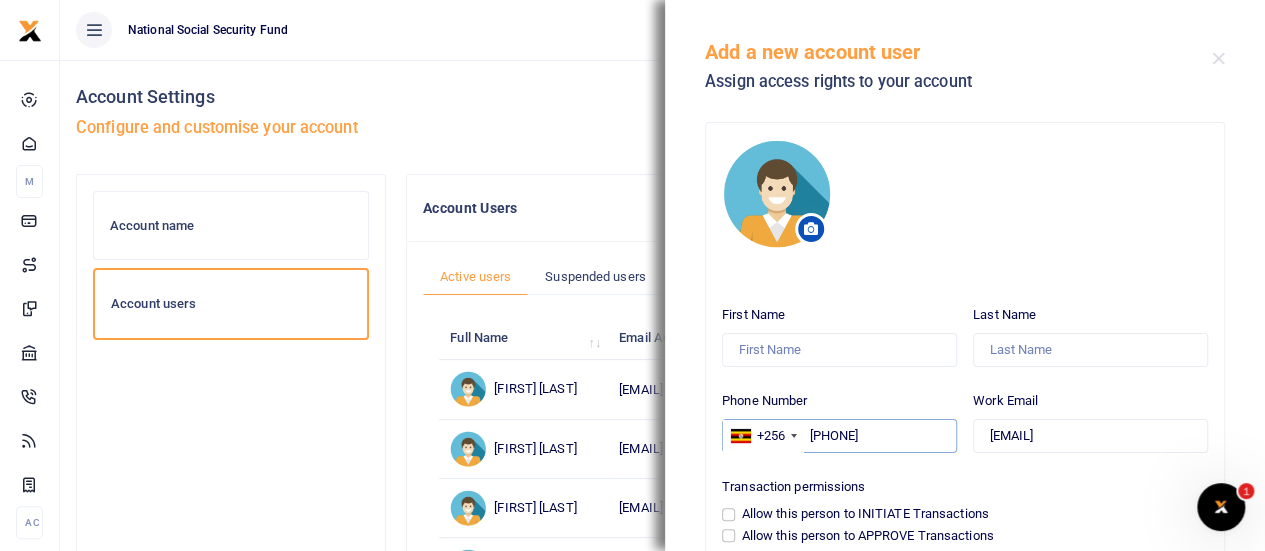 click on "0789818534" at bounding box center (839, 436) 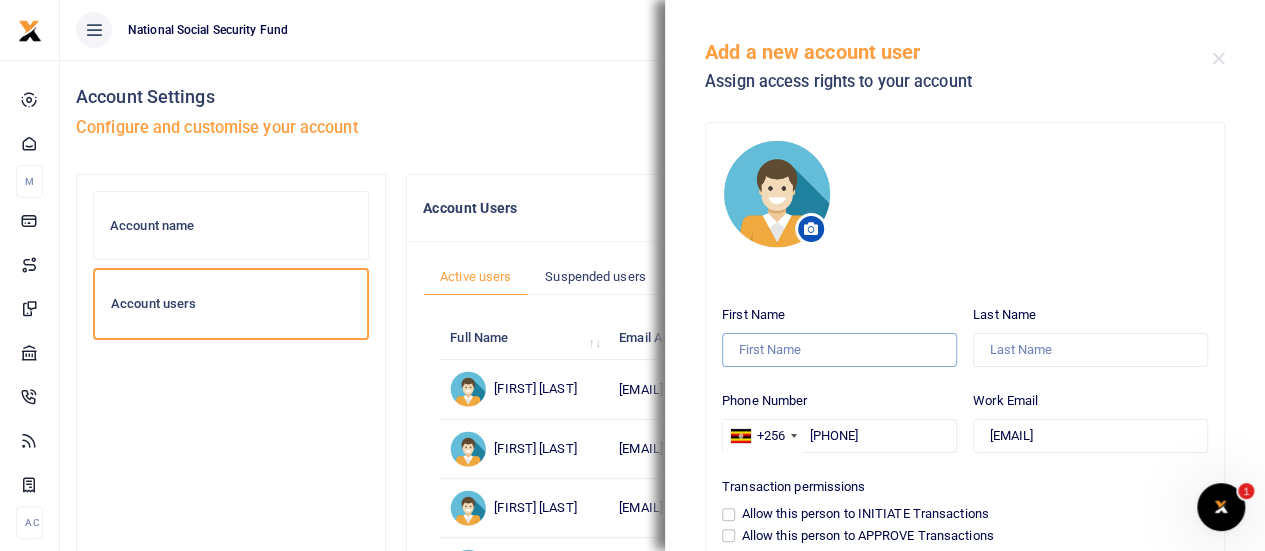 click on "First Name" at bounding box center [839, 350] 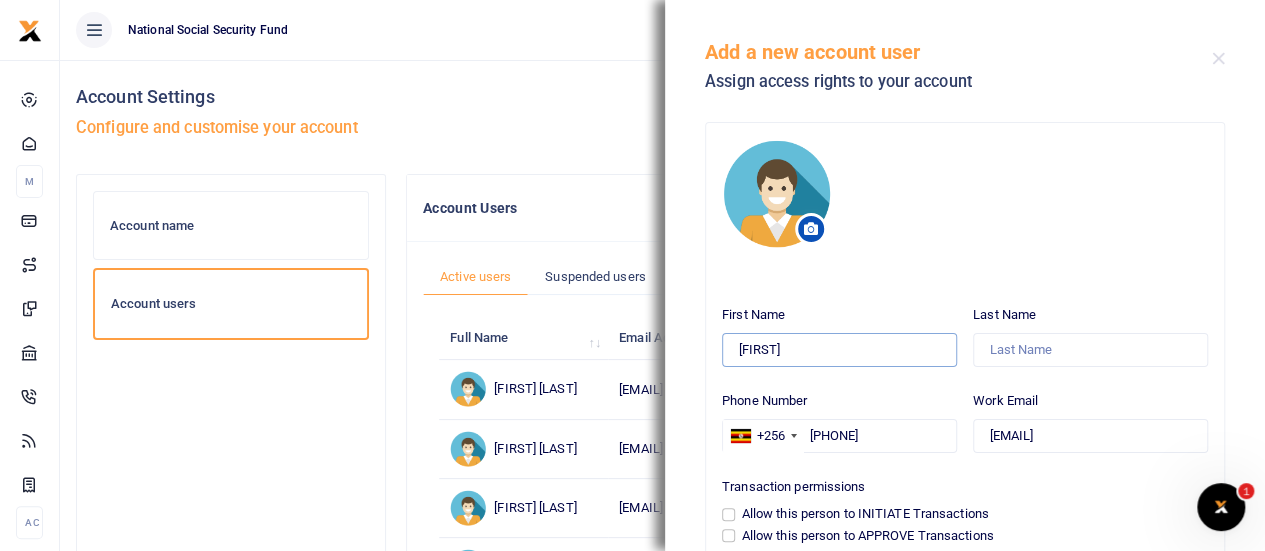 type on "Bryan" 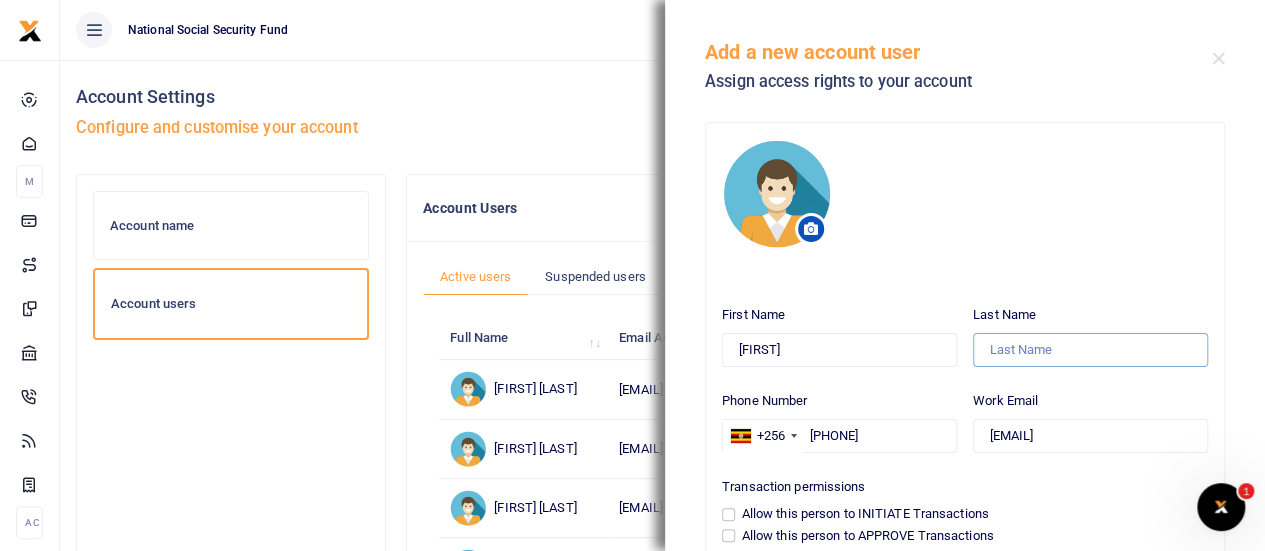 click on "Last Name" at bounding box center [1090, 350] 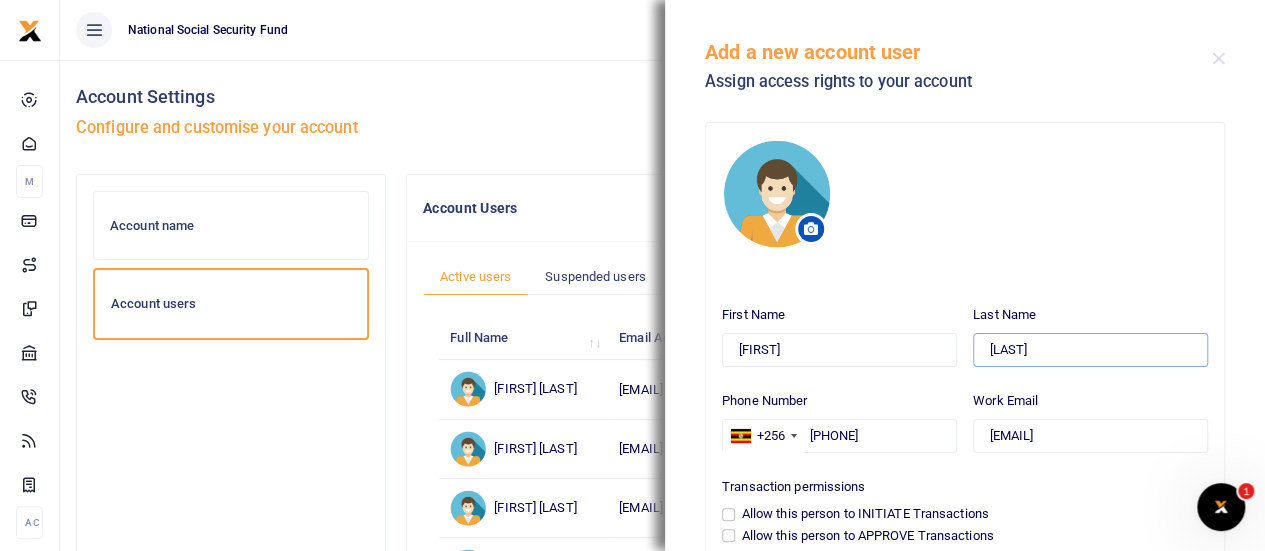 click on "Rukondo" at bounding box center (1090, 350) 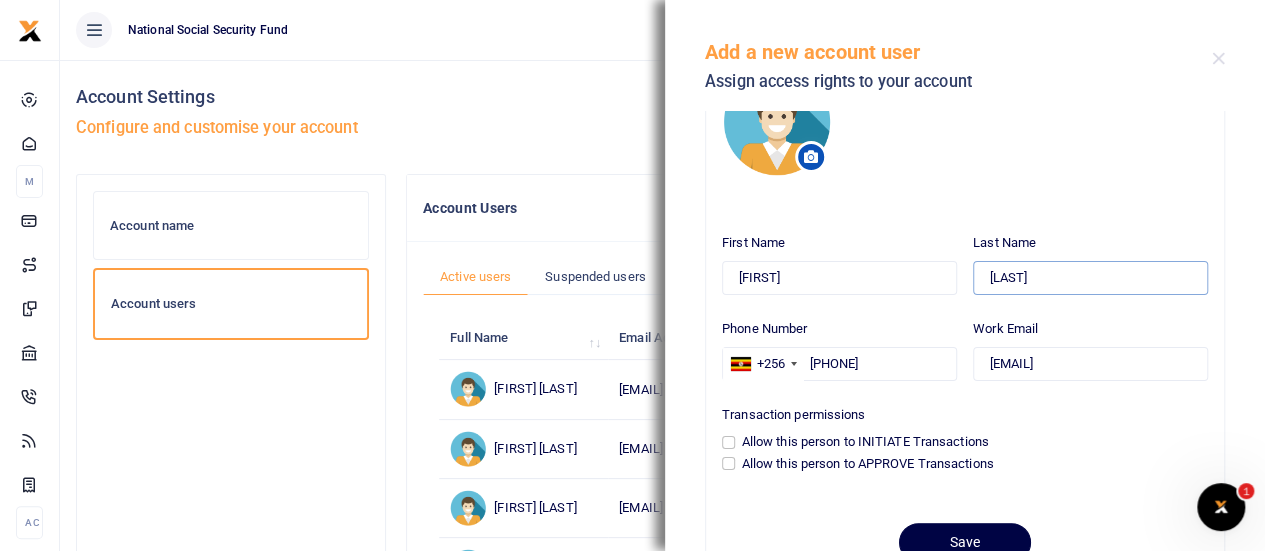 scroll, scrollTop: 100, scrollLeft: 0, axis: vertical 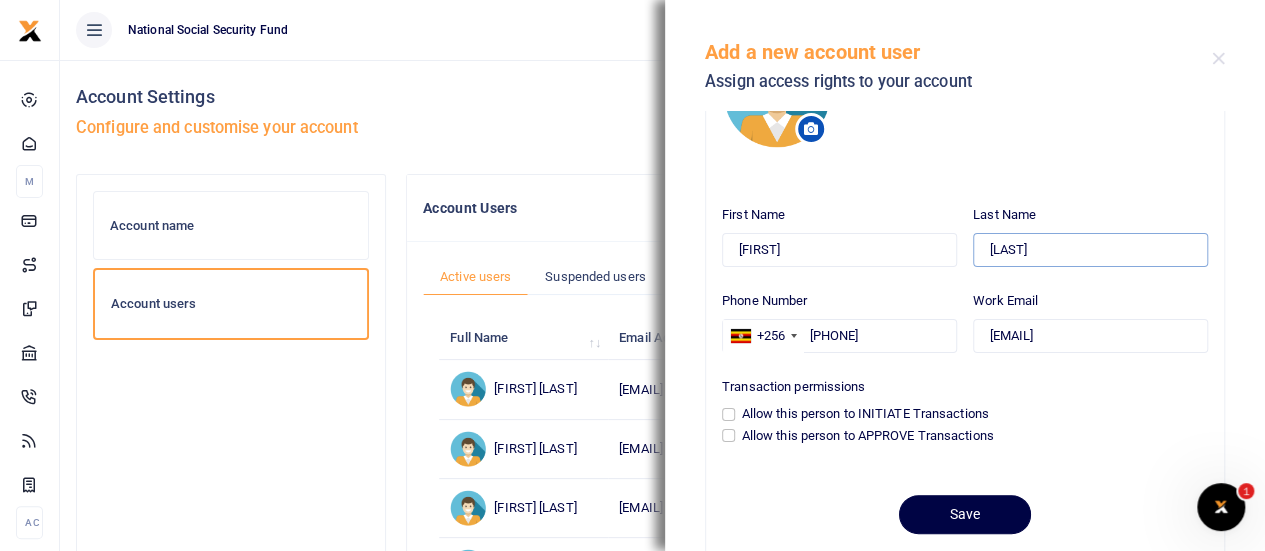 type on "Rukundo" 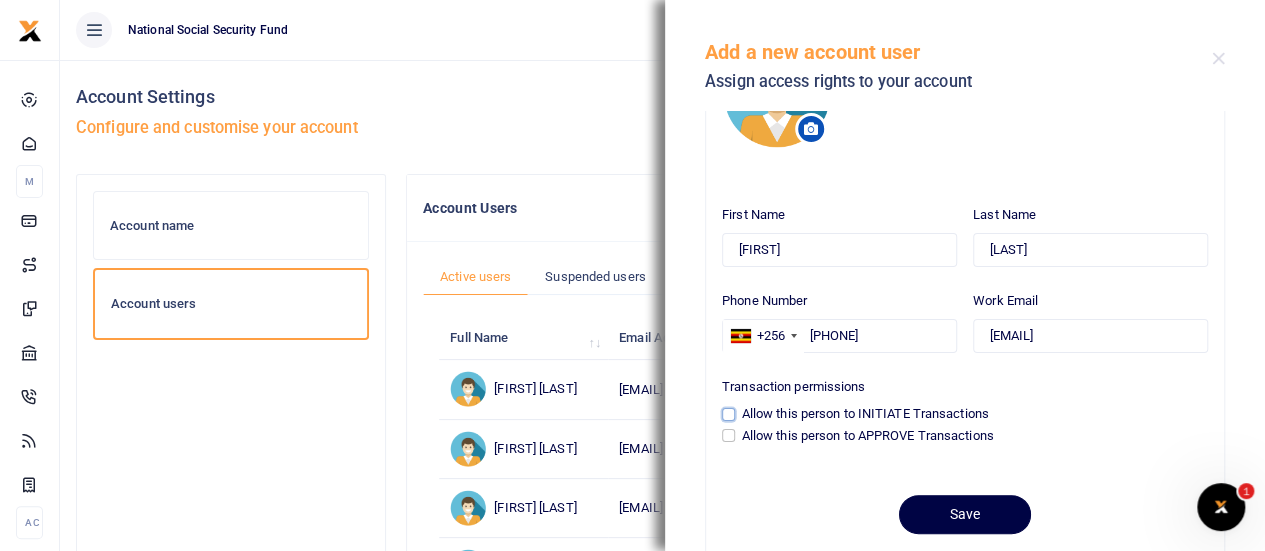 click on "Allow this person to INITIATE Transactions" at bounding box center (728, 414) 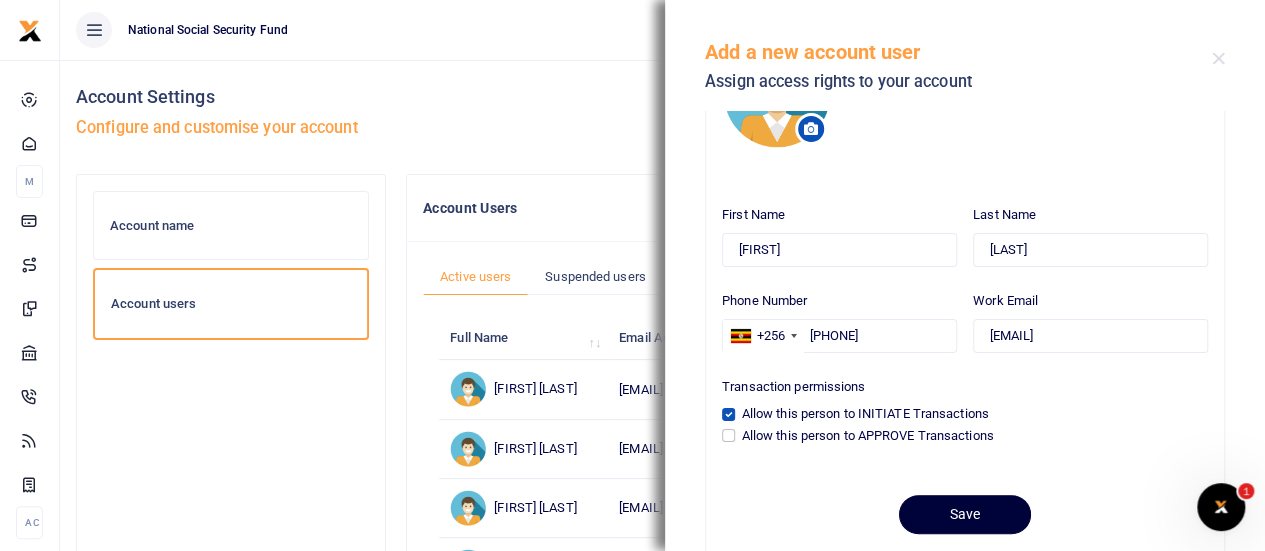 click on "Save" at bounding box center (965, 514) 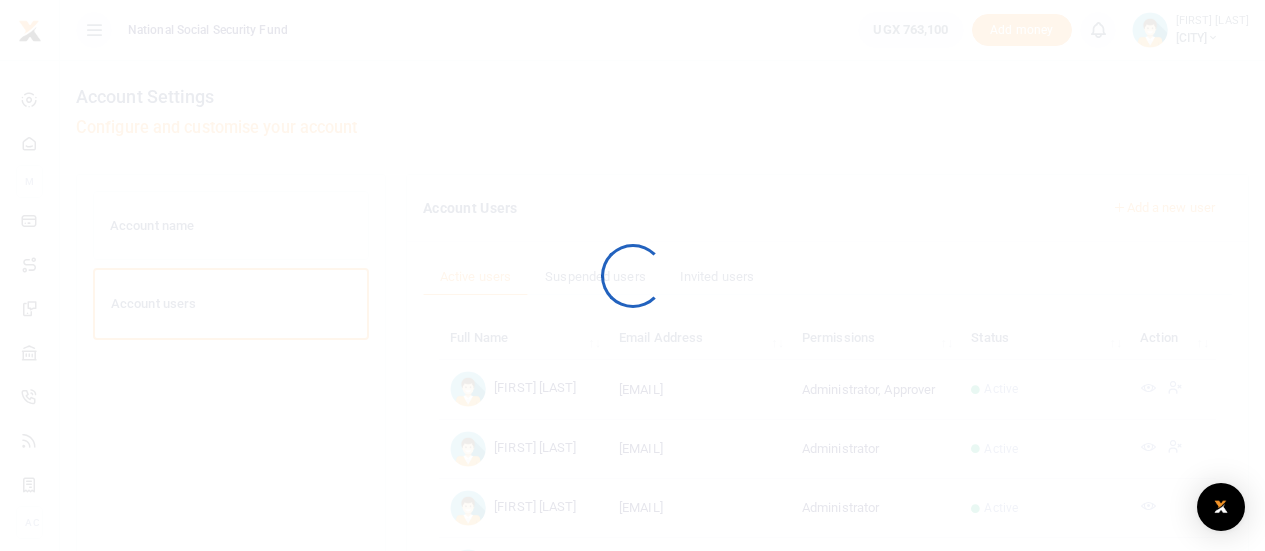 scroll, scrollTop: 0, scrollLeft: 0, axis: both 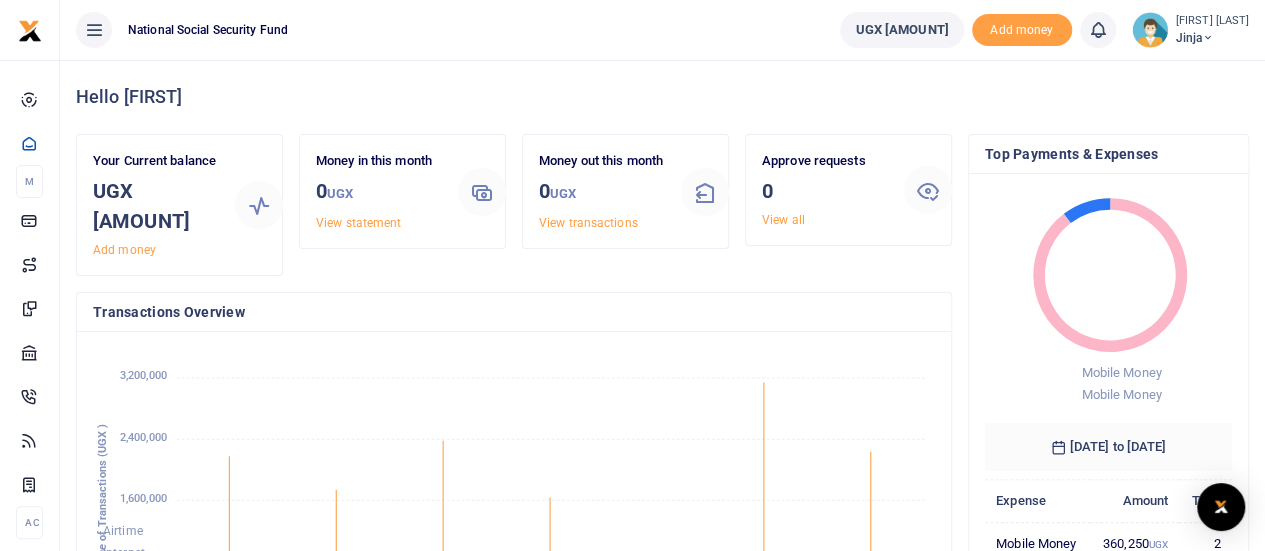 click on "Jinja" at bounding box center (1212, 38) 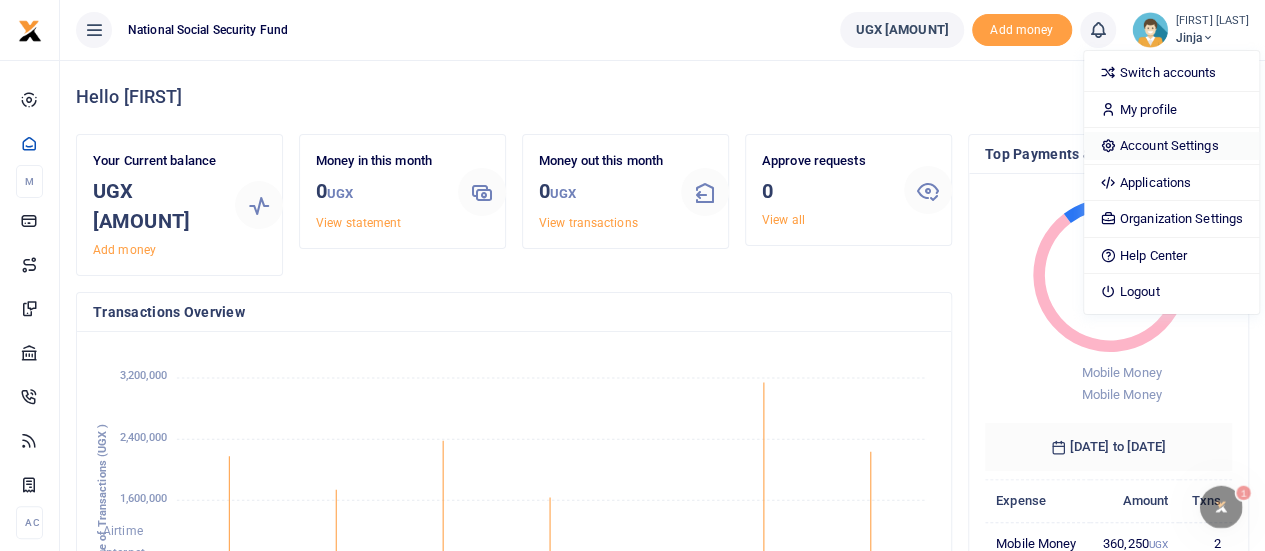 scroll, scrollTop: 0, scrollLeft: 0, axis: both 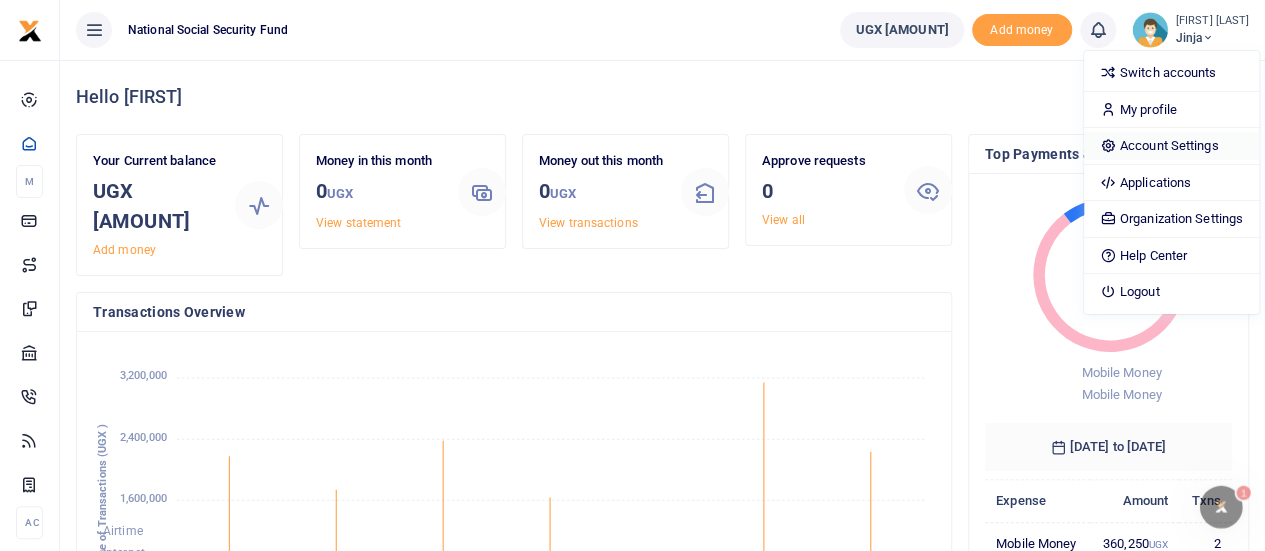 click on "Account Settings" at bounding box center [1171, 146] 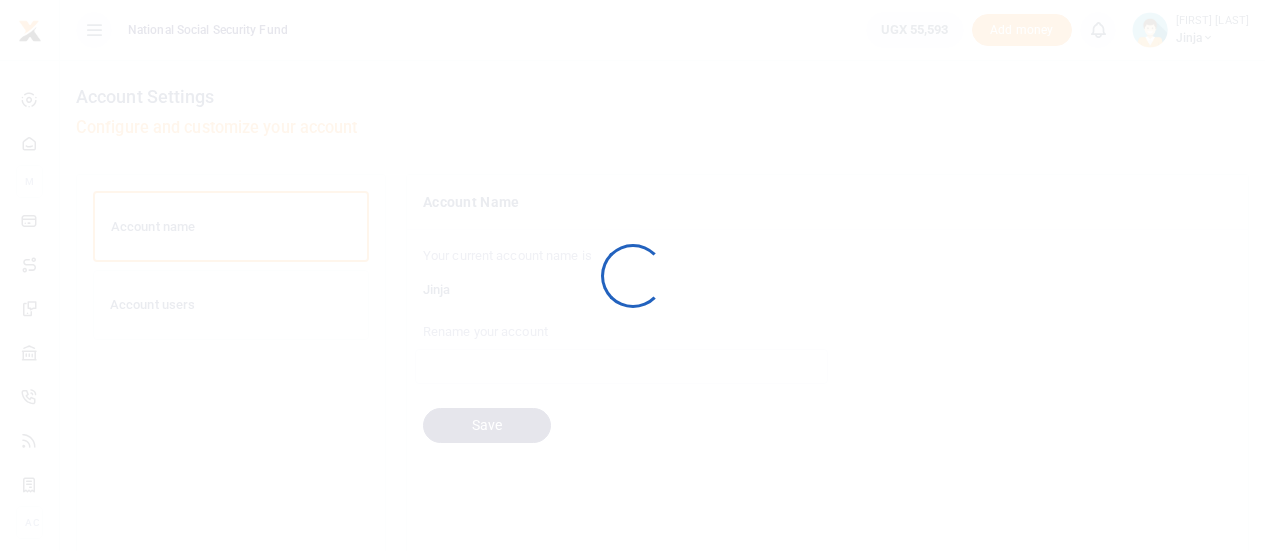 scroll, scrollTop: 0, scrollLeft: 0, axis: both 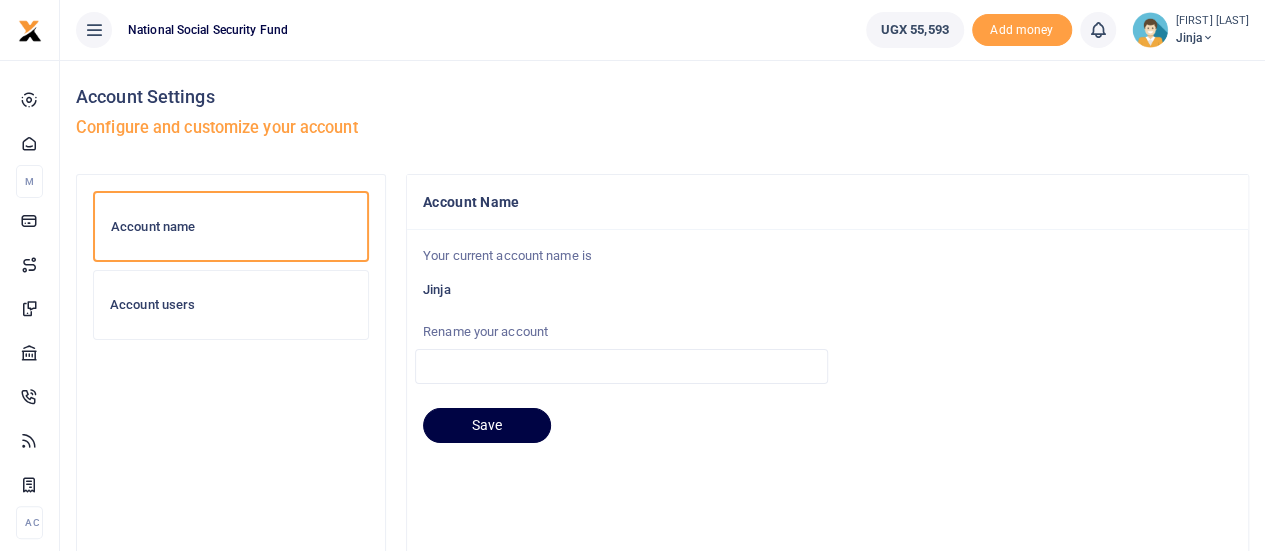click on "Account users" at bounding box center [231, 305] 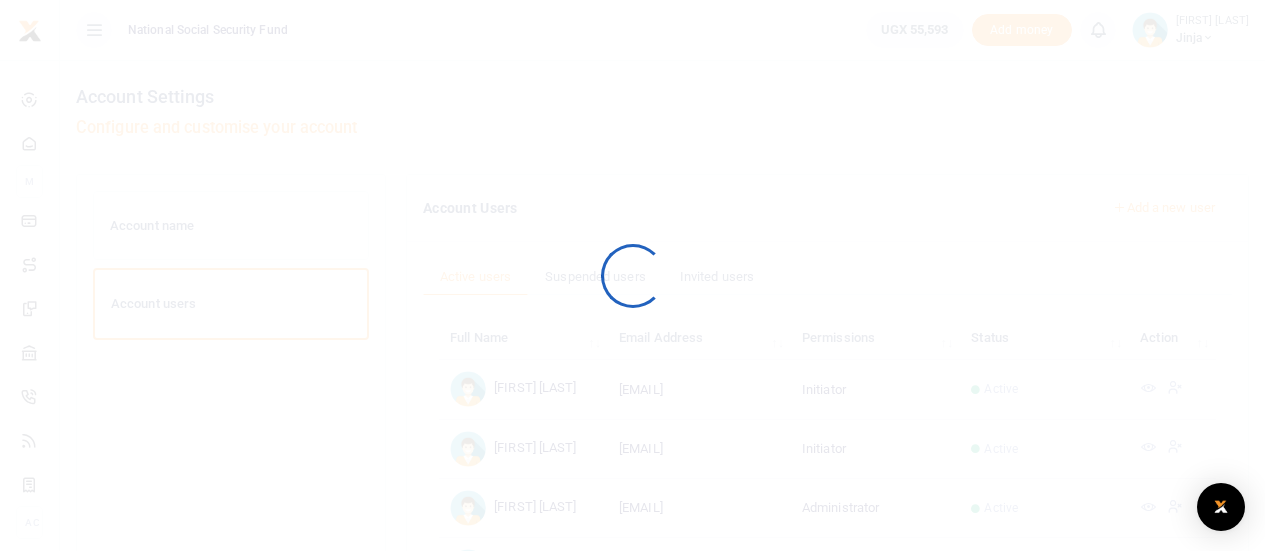 scroll, scrollTop: 0, scrollLeft: 0, axis: both 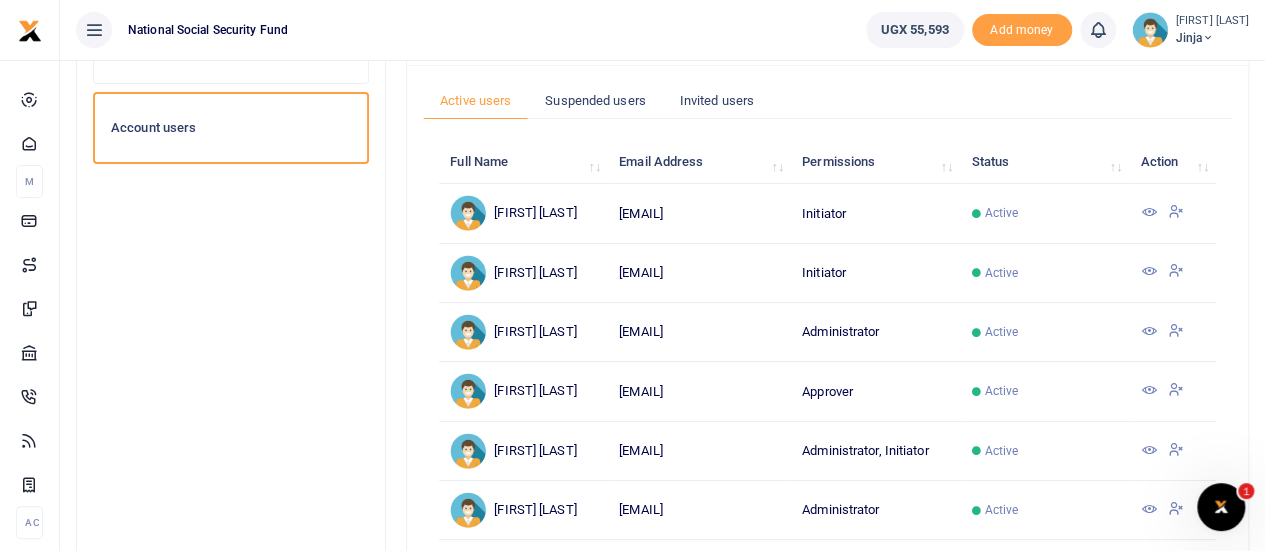 click at bounding box center [1148, 212] 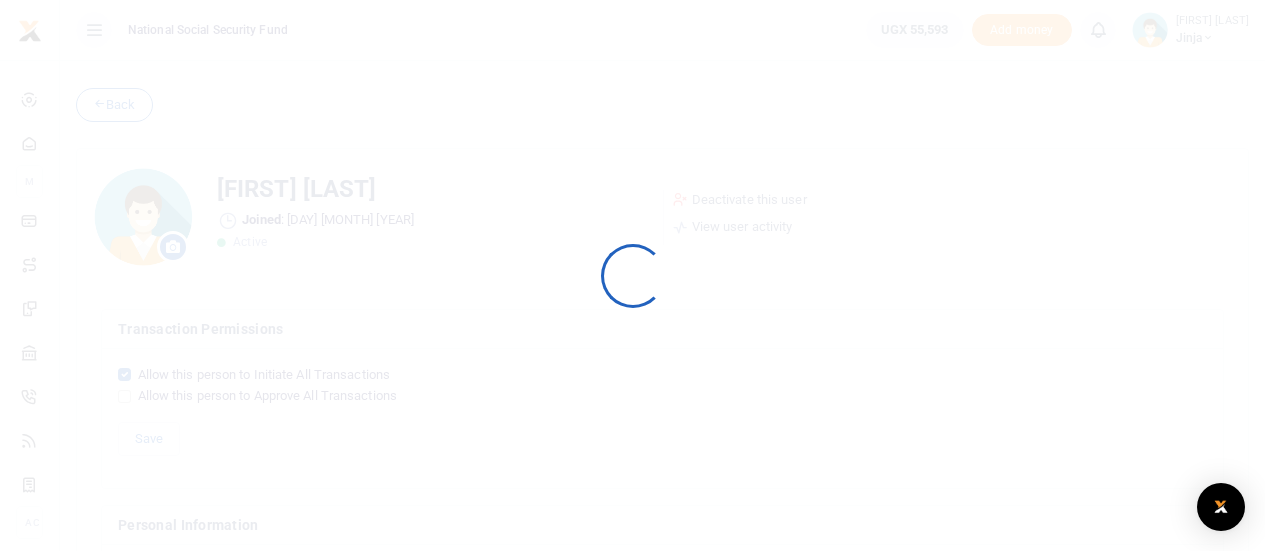 scroll, scrollTop: 0, scrollLeft: 0, axis: both 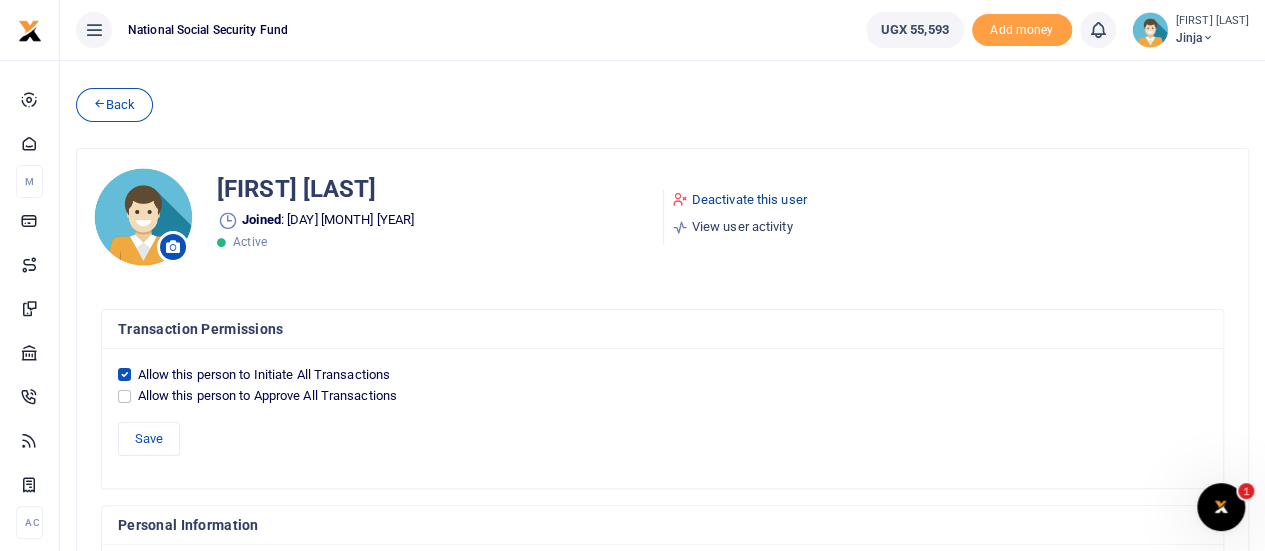 click on "Deactivate this user" at bounding box center [739, 200] 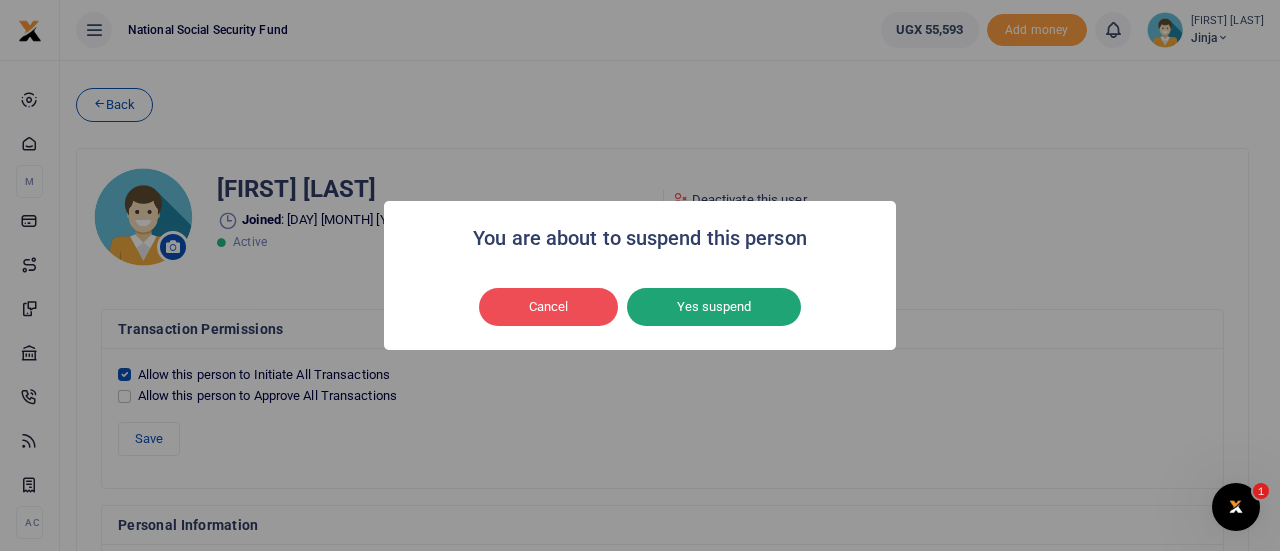 click on "Yes suspend" at bounding box center (714, 307) 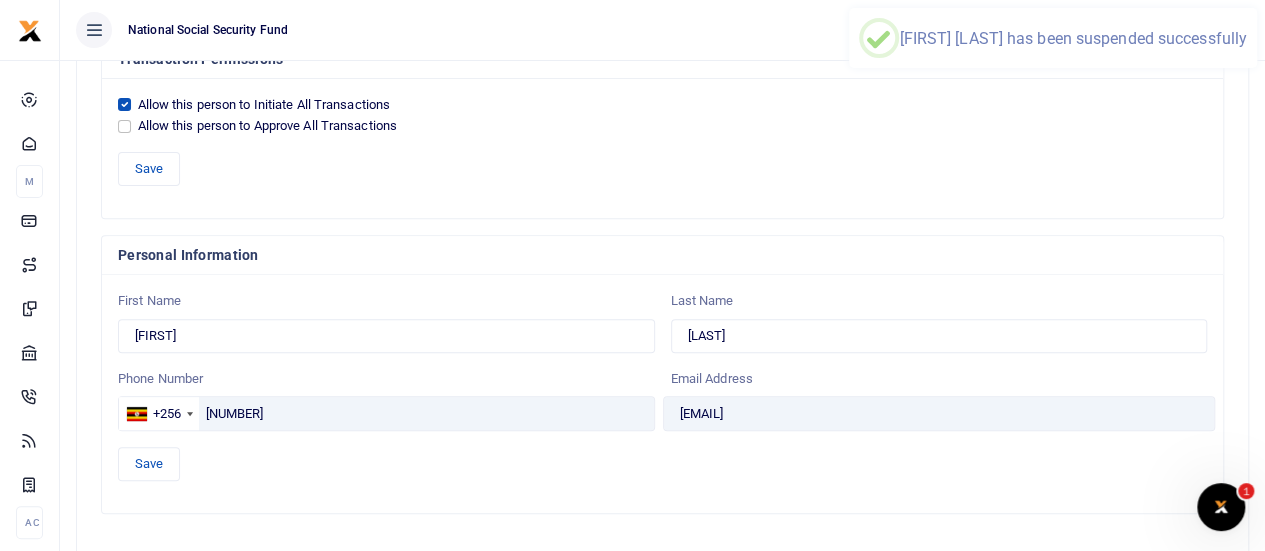 scroll, scrollTop: 360, scrollLeft: 0, axis: vertical 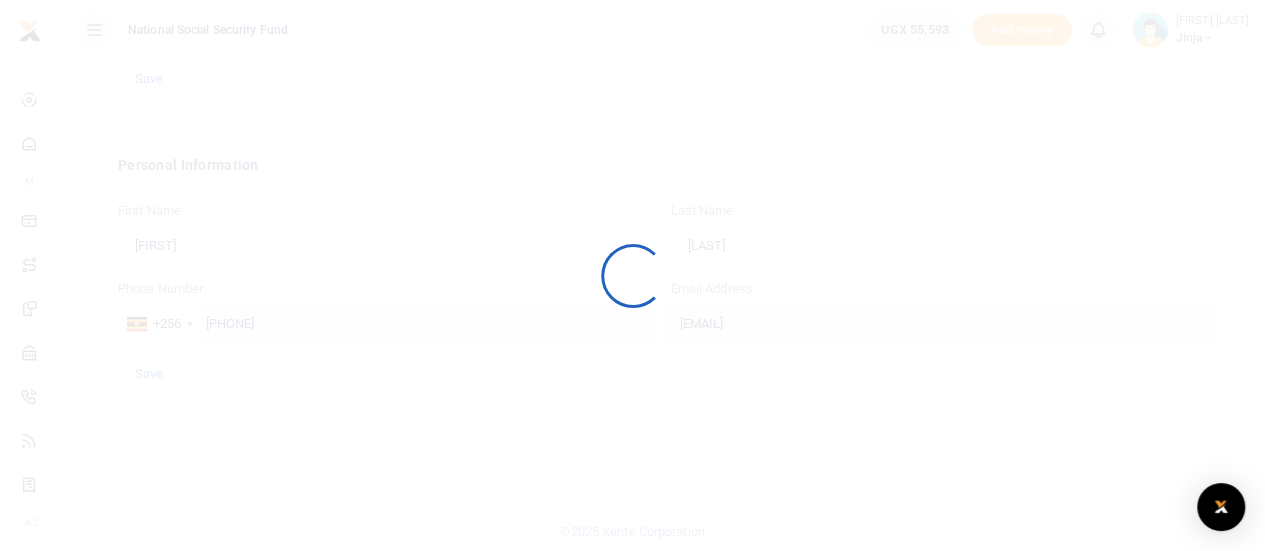 click at bounding box center [632, 275] 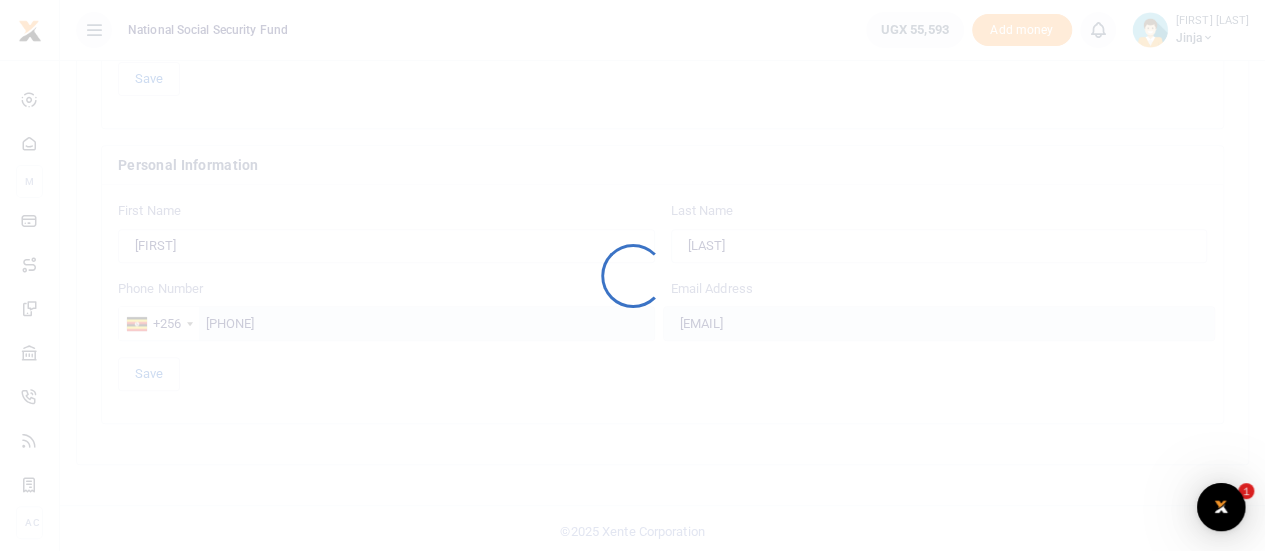 scroll, scrollTop: 0, scrollLeft: 0, axis: both 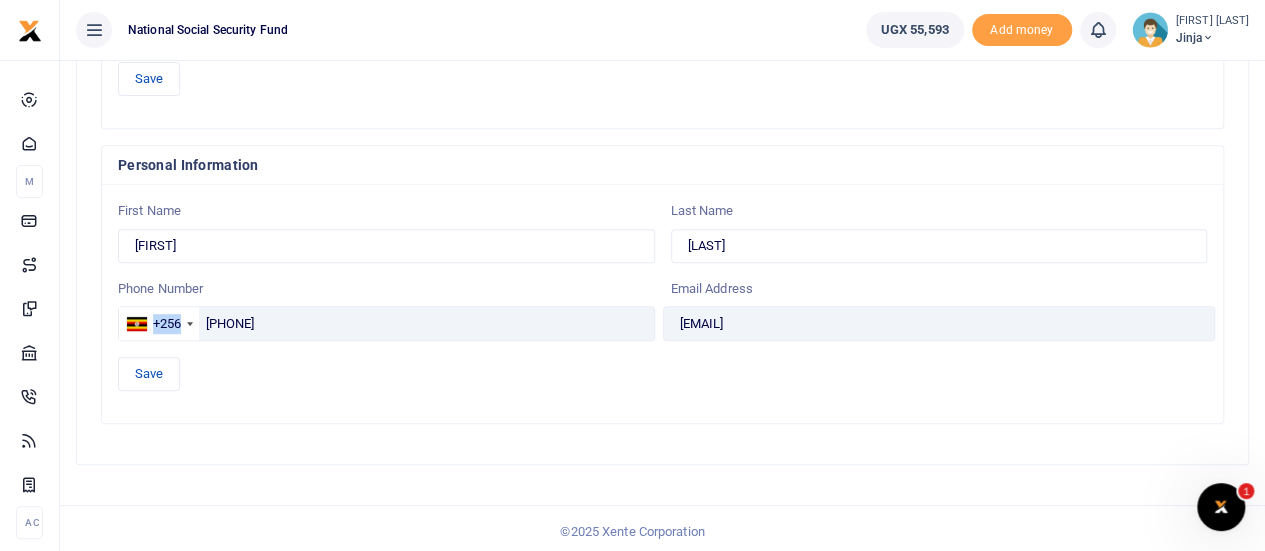 click on "+256 Uganda +256 700109389" at bounding box center (386, 323) 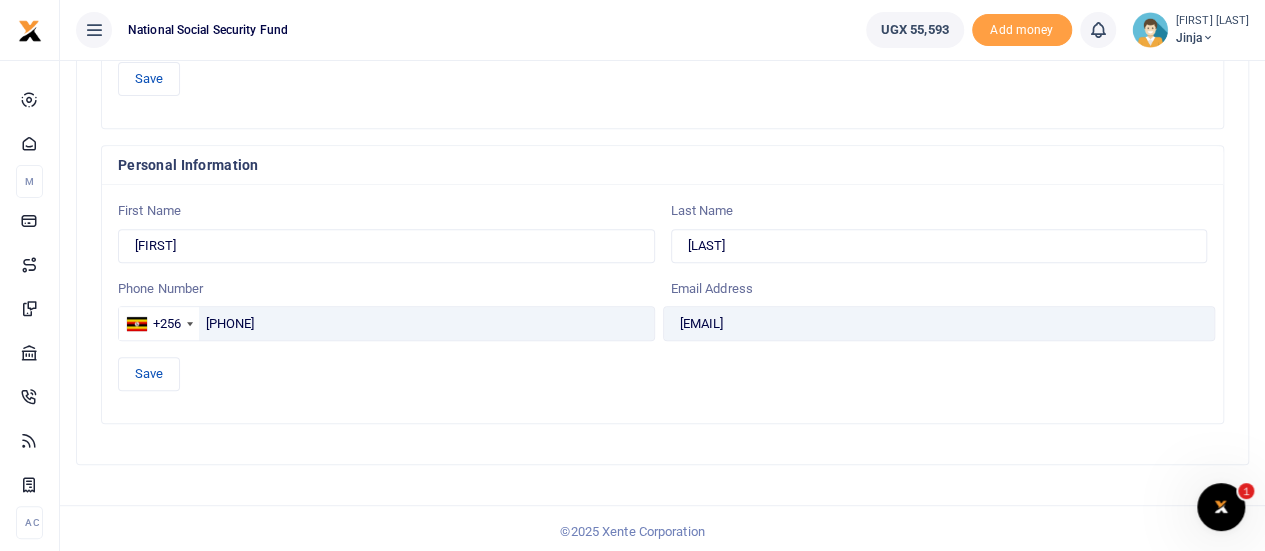 drag, startPoint x: 227, startPoint y: 319, endPoint x: 336, endPoint y: 352, distance: 113.88591 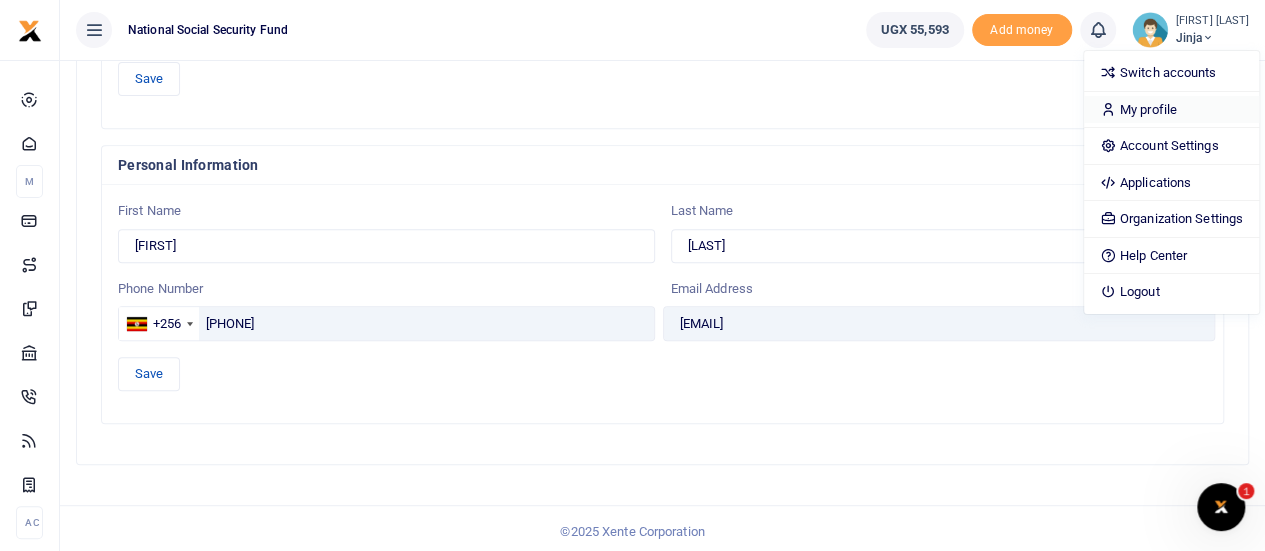 click on "My profile" at bounding box center (1171, 110) 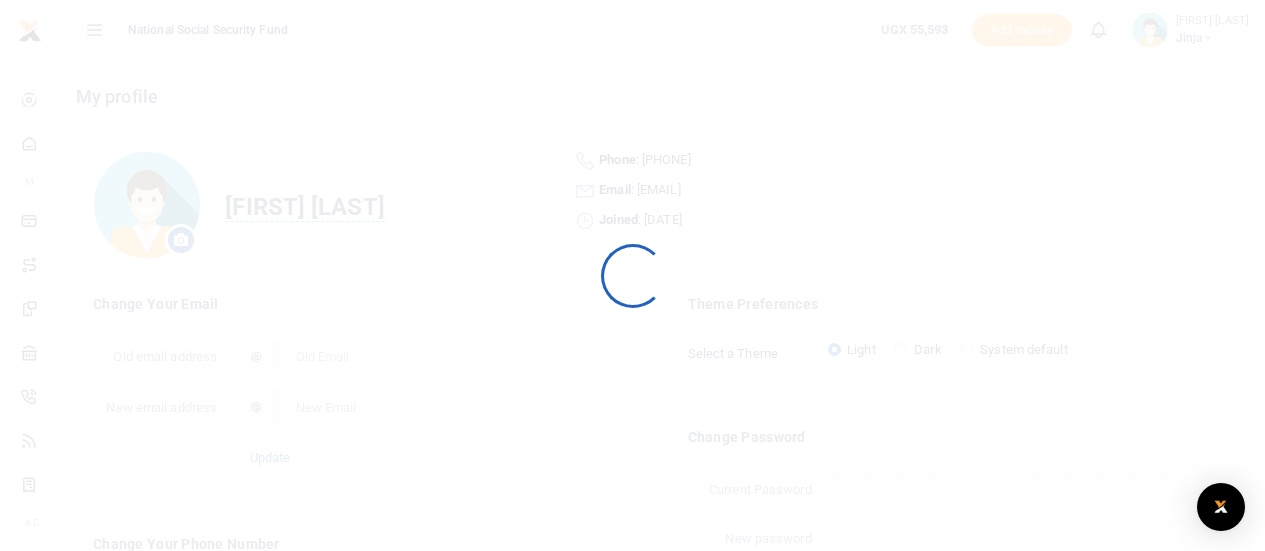 scroll, scrollTop: 0, scrollLeft: 0, axis: both 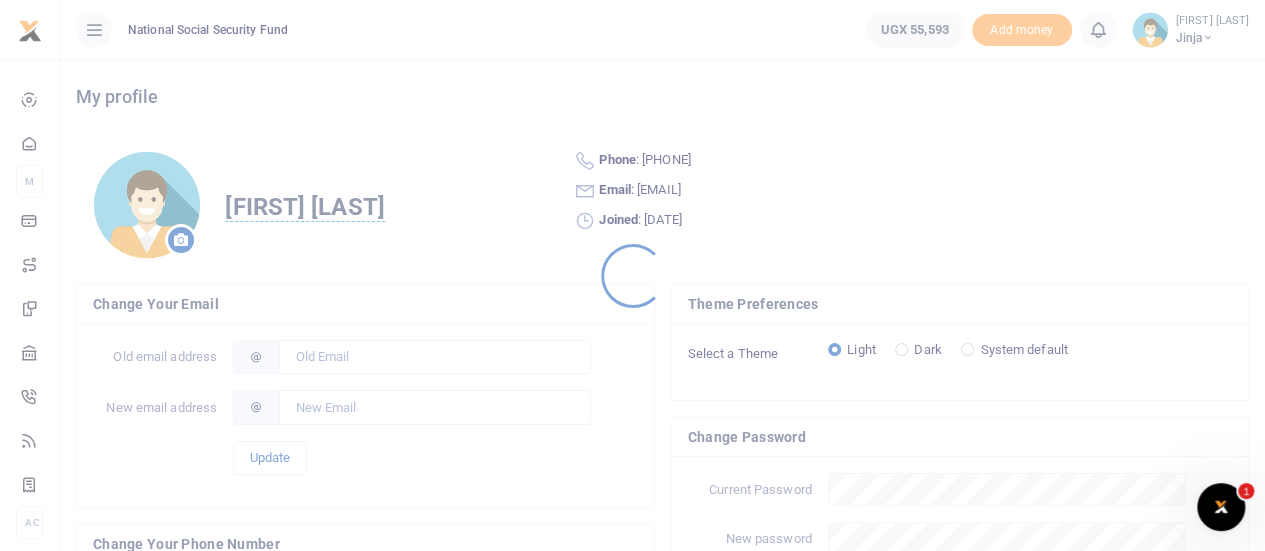 click at bounding box center [632, 275] 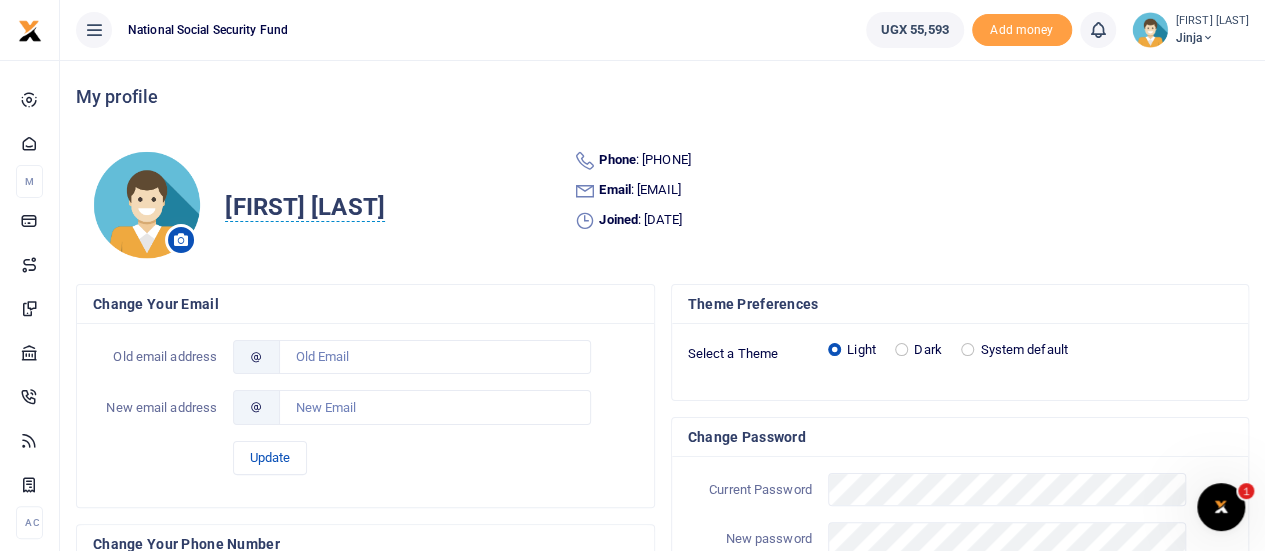 click at bounding box center (632, 275) 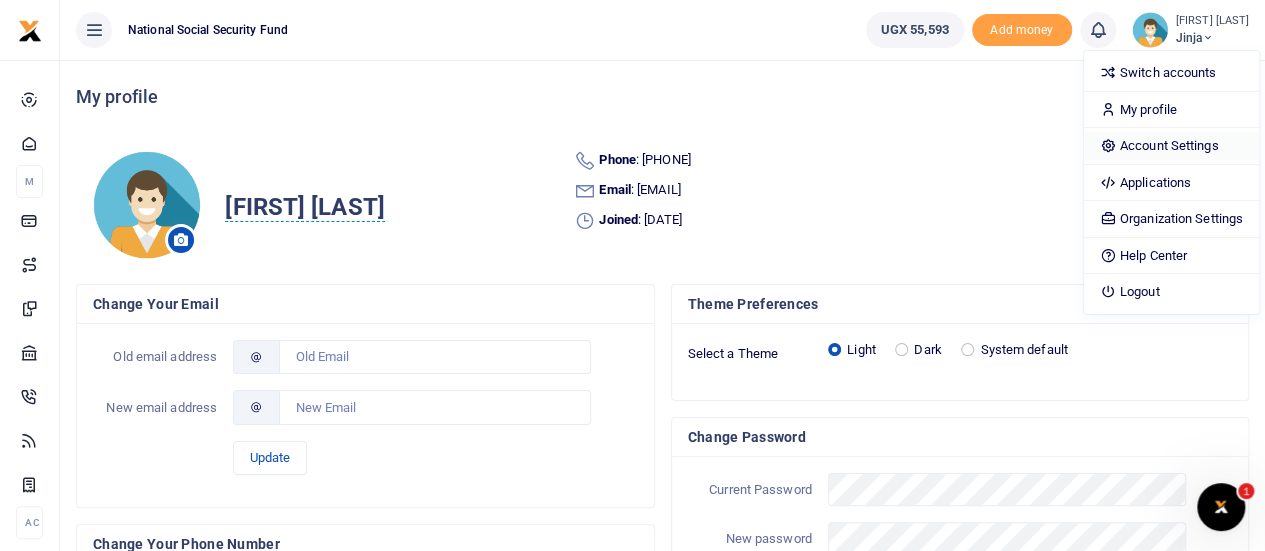 click on "Account Settings" at bounding box center (1171, 146) 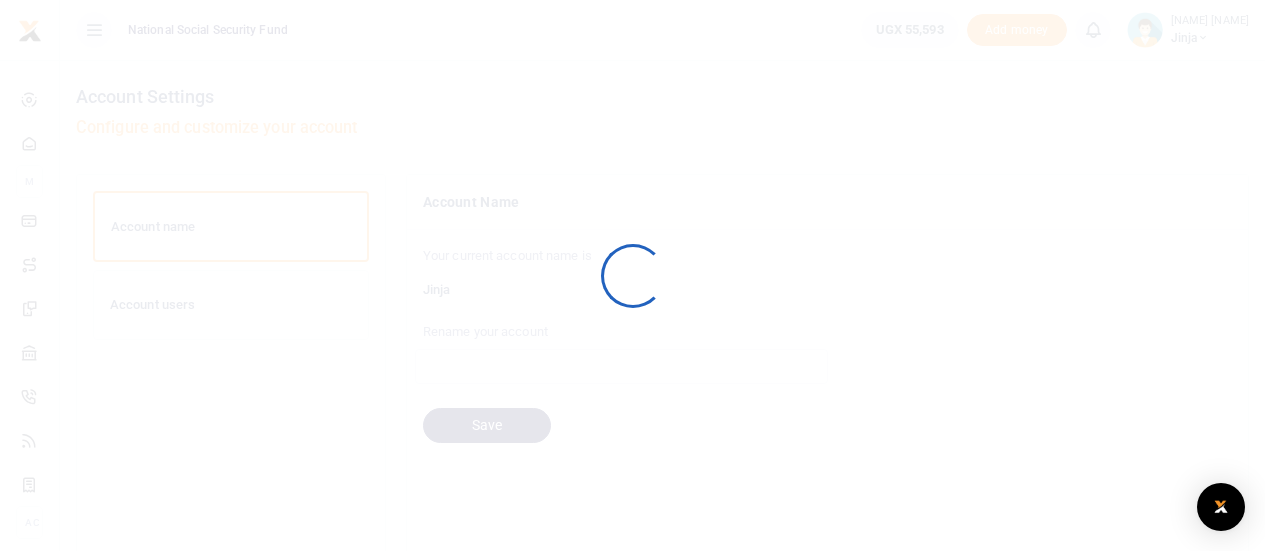 scroll, scrollTop: 0, scrollLeft: 0, axis: both 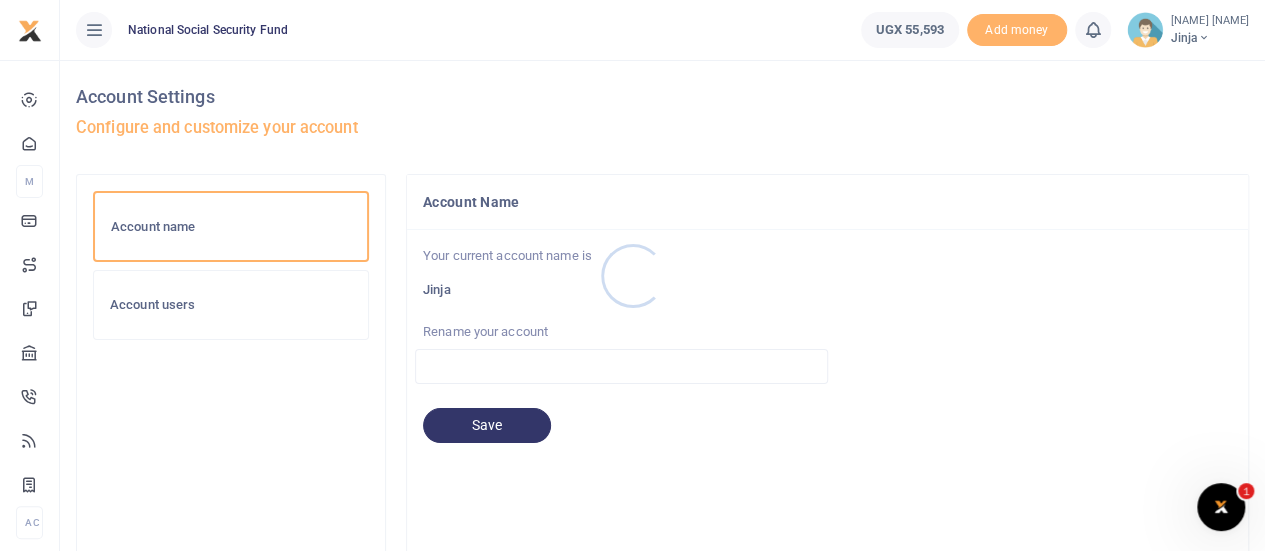click at bounding box center (632, 275) 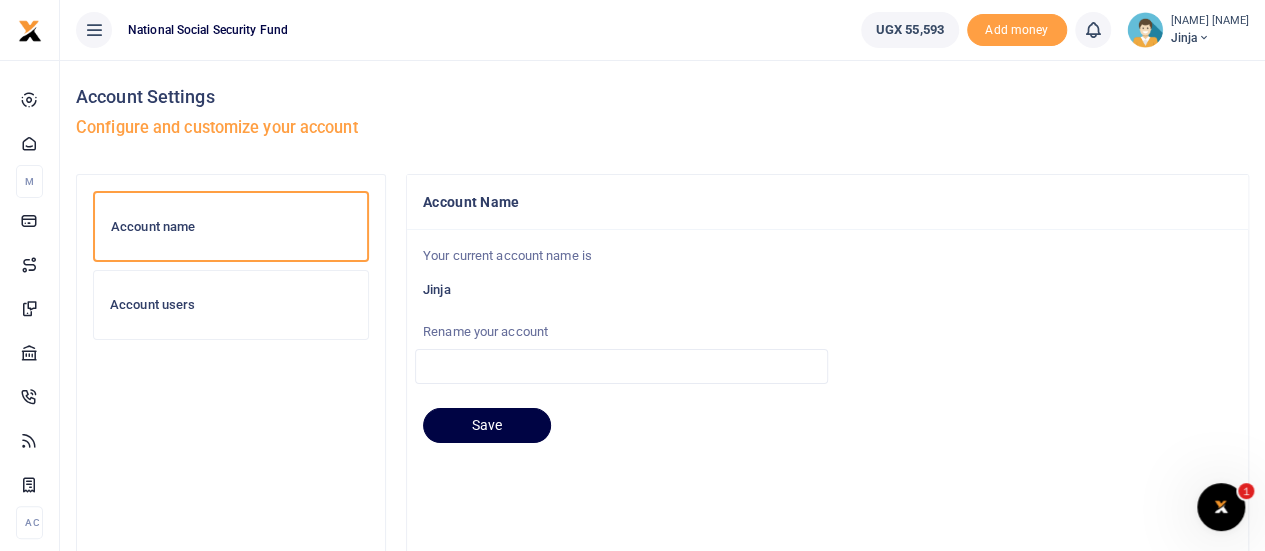click on "Account users" at bounding box center (231, 305) 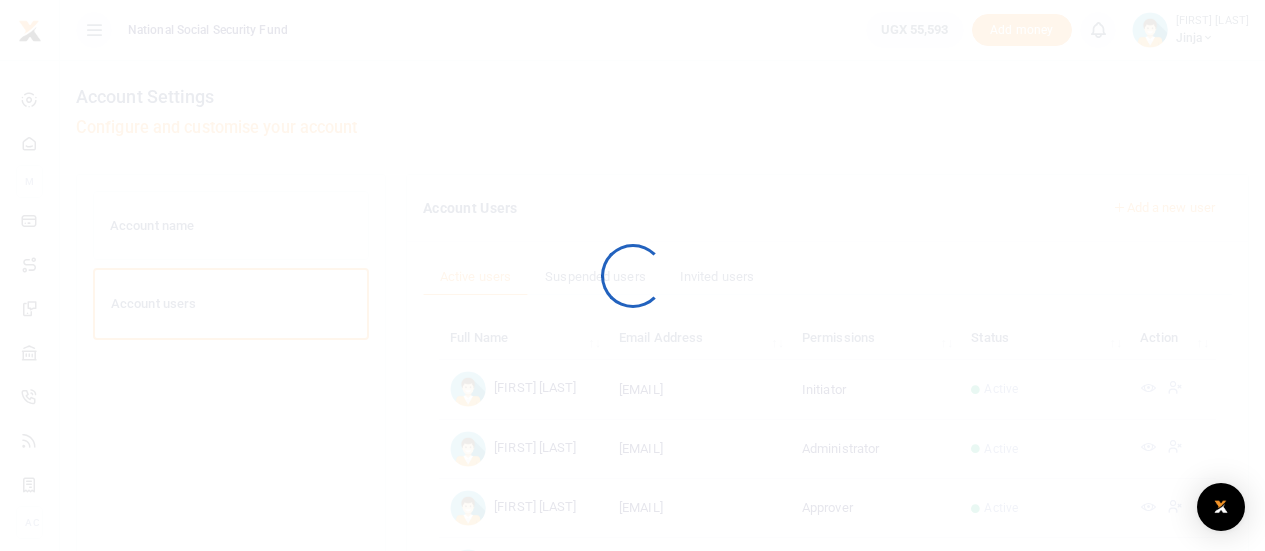 scroll, scrollTop: 0, scrollLeft: 0, axis: both 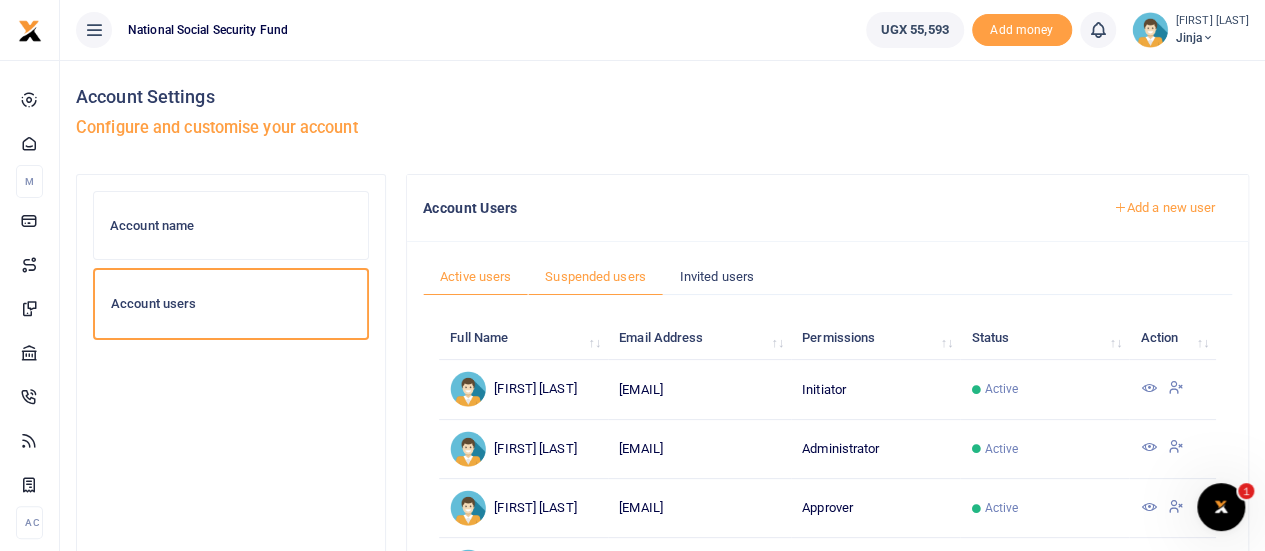 click on "Suspended users" at bounding box center (595, 277) 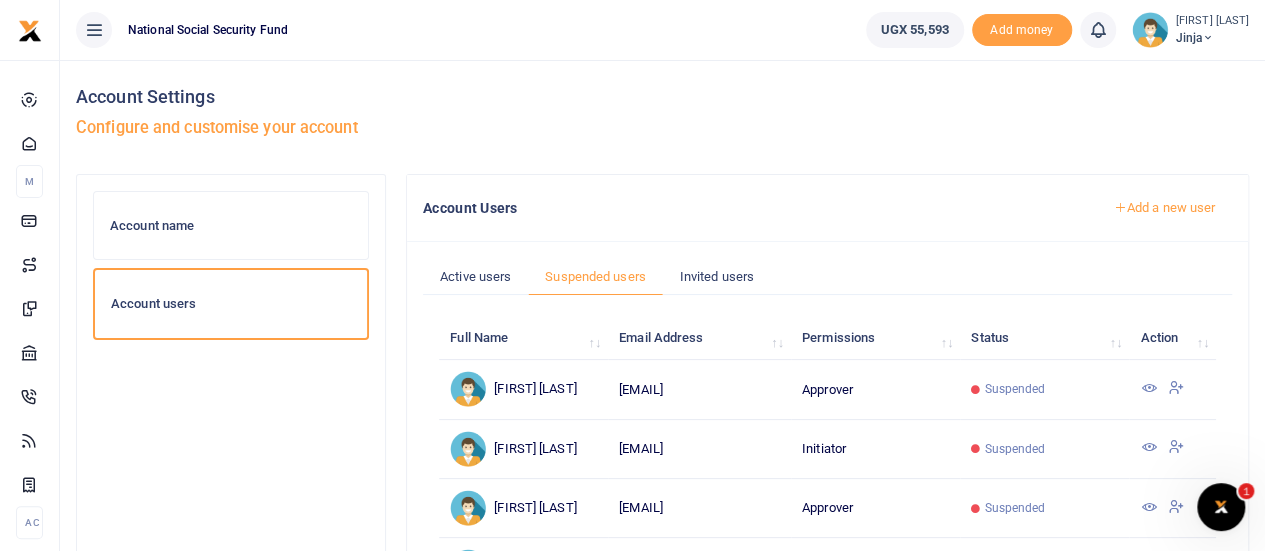 click on "Jinja" at bounding box center (1212, 38) 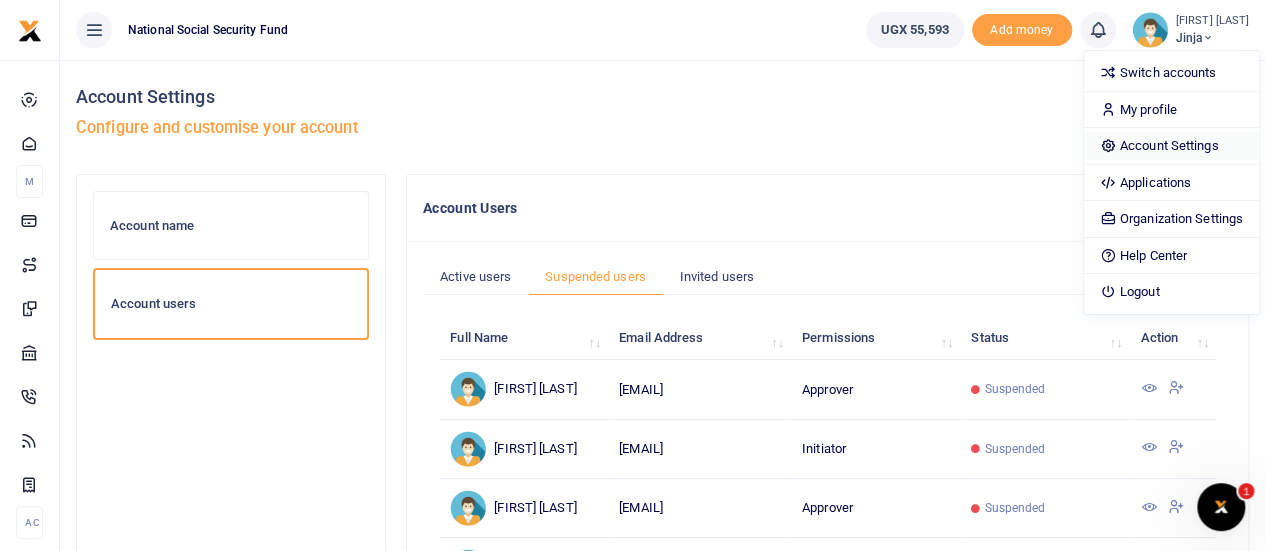click on "Account Settings" at bounding box center (1171, 146) 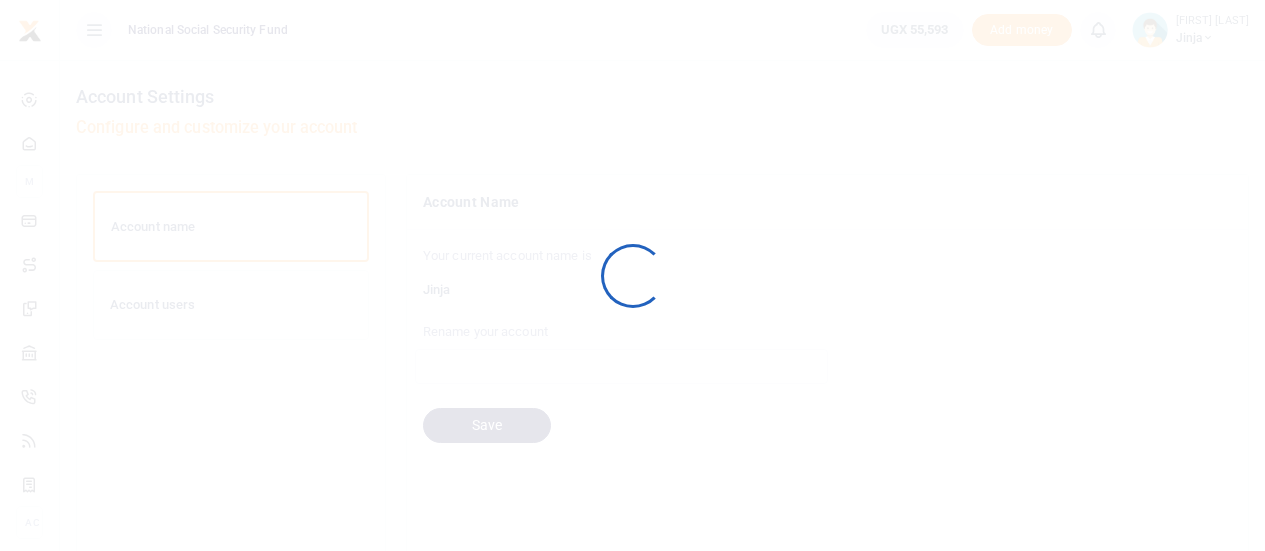 scroll, scrollTop: 0, scrollLeft: 0, axis: both 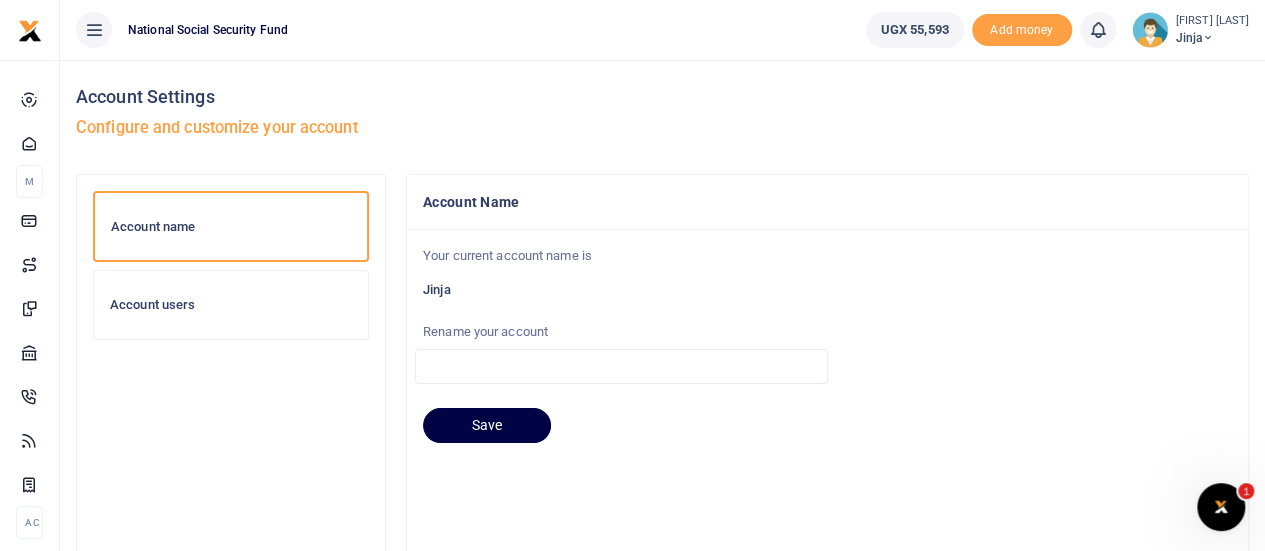 click on "Jinja" at bounding box center [1212, 38] 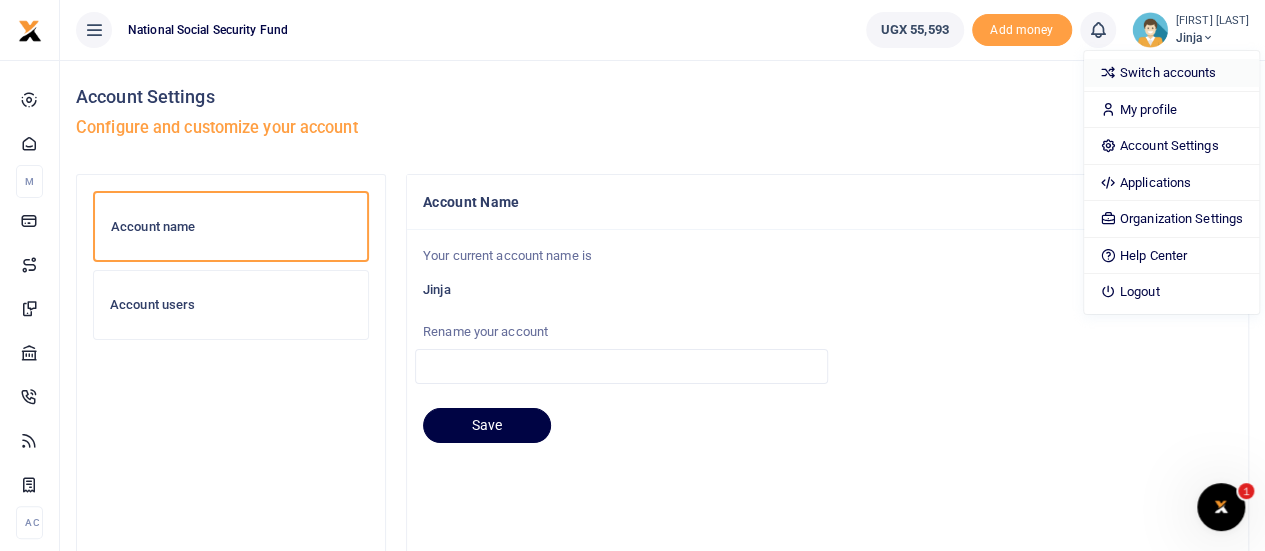 click on "Switch accounts" at bounding box center (1171, 73) 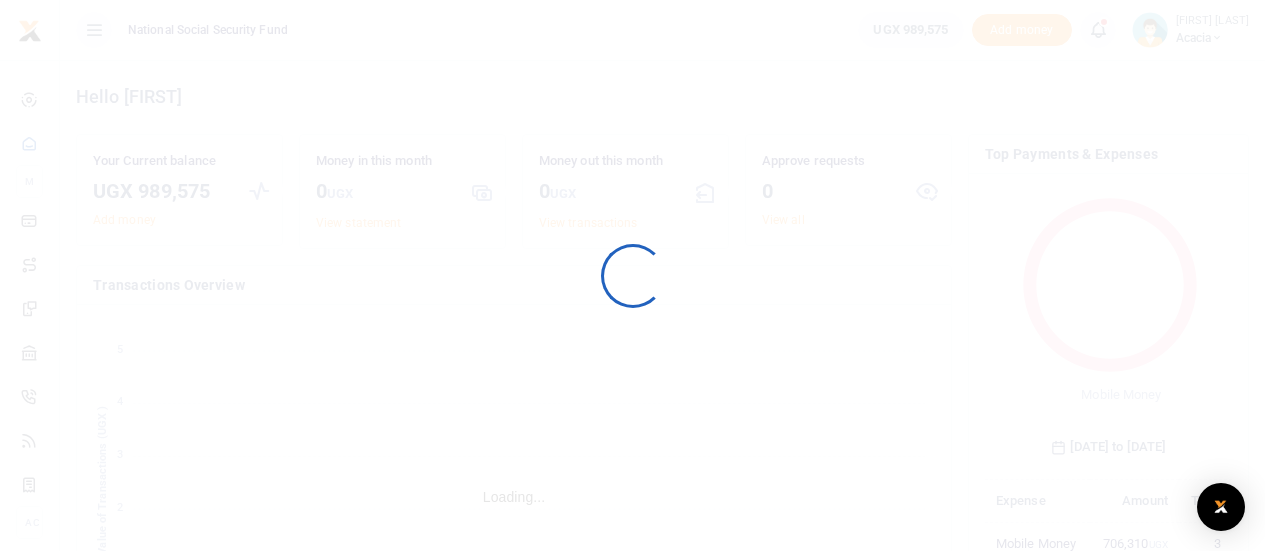 scroll, scrollTop: 0, scrollLeft: 0, axis: both 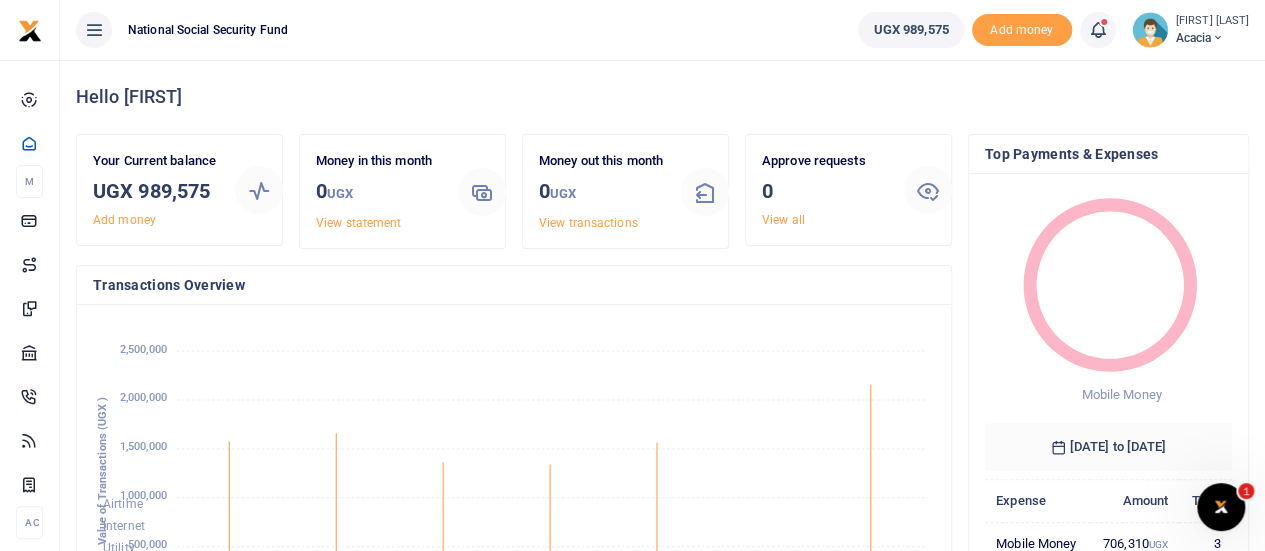 click at bounding box center [1217, 38] 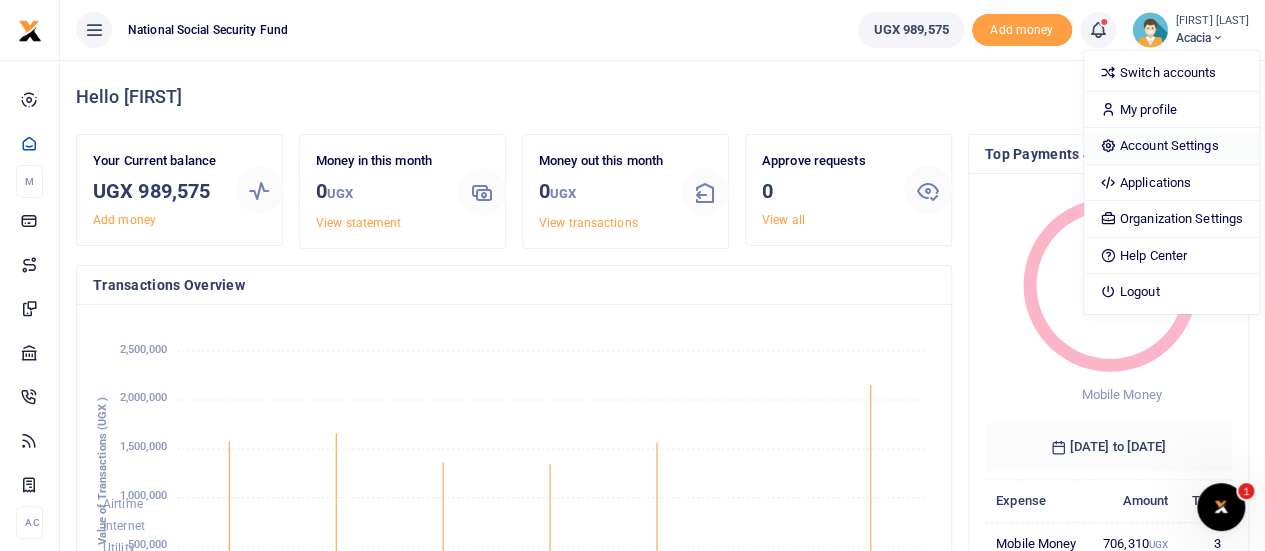 click on "Account Settings" at bounding box center [1171, 146] 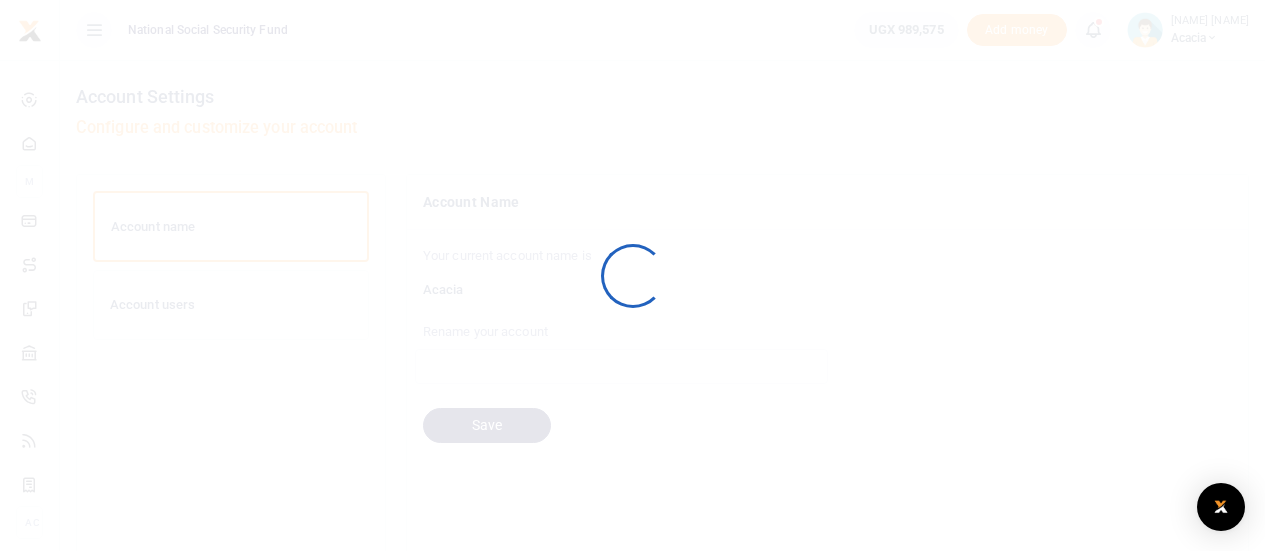 scroll, scrollTop: 0, scrollLeft: 0, axis: both 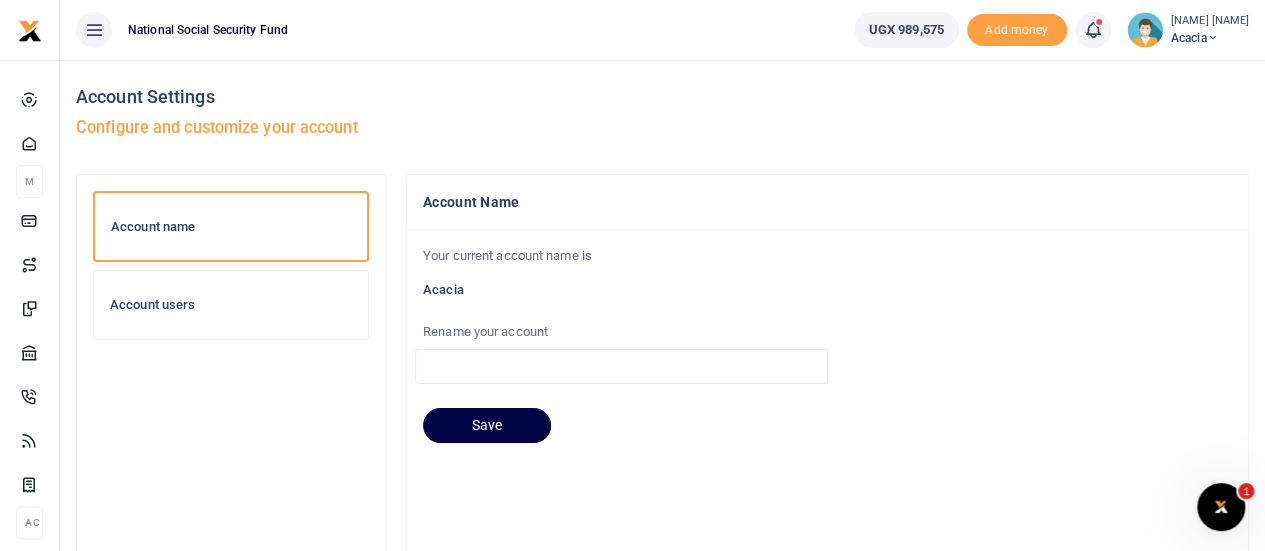 click on "Account users" at bounding box center [231, 305] 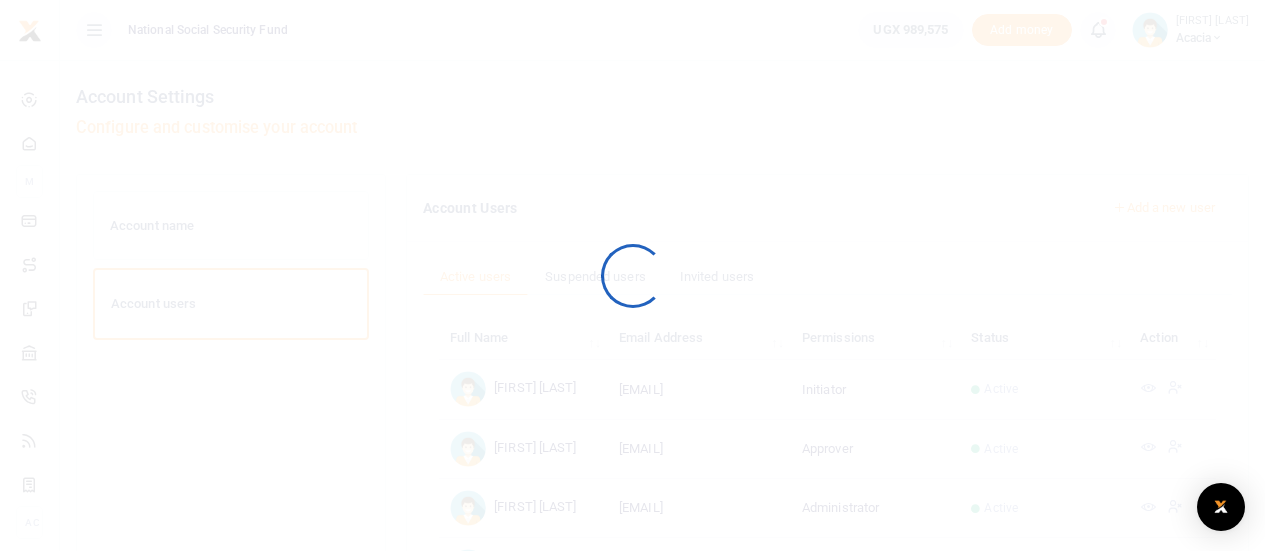 scroll, scrollTop: 0, scrollLeft: 0, axis: both 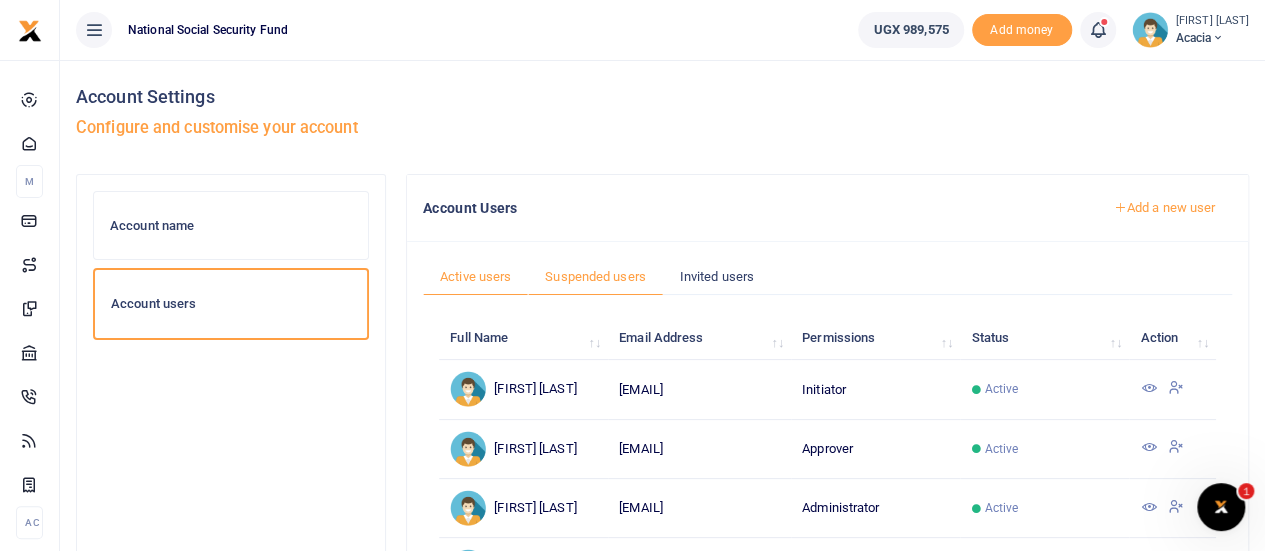 click on "Suspended users" at bounding box center (595, 277) 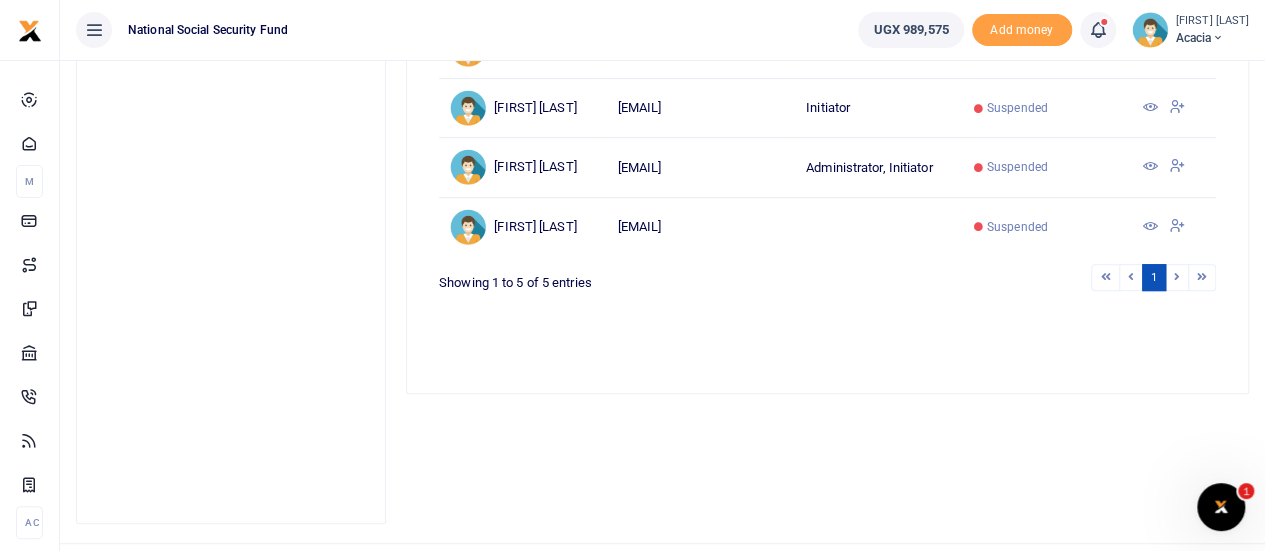 scroll, scrollTop: 100, scrollLeft: 0, axis: vertical 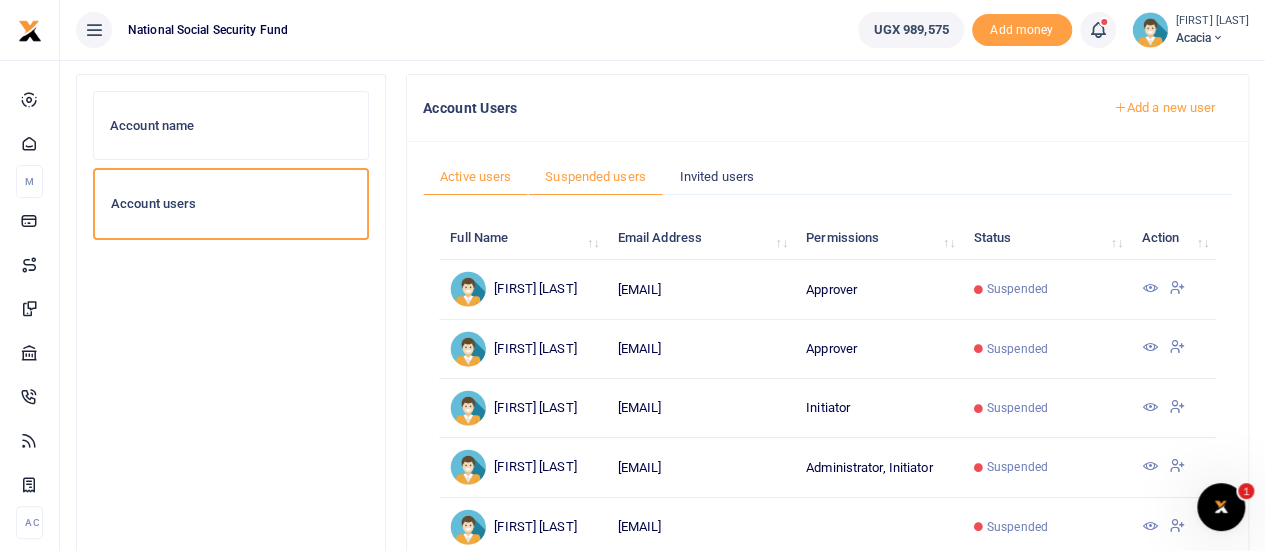 click on "Active users" at bounding box center [475, 177] 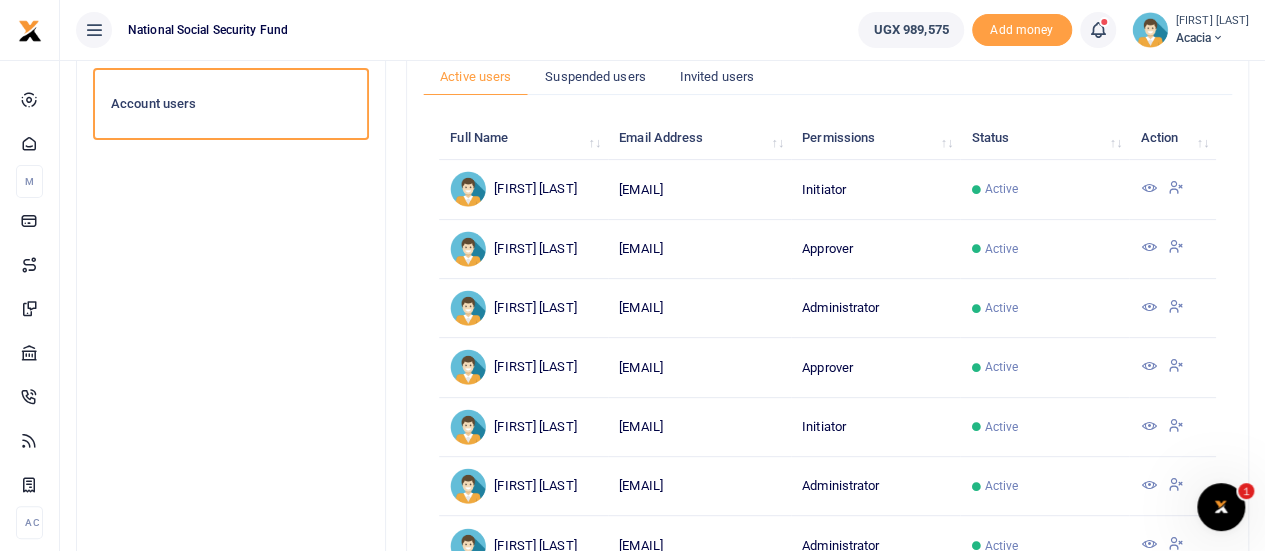 scroll, scrollTop: 100, scrollLeft: 0, axis: vertical 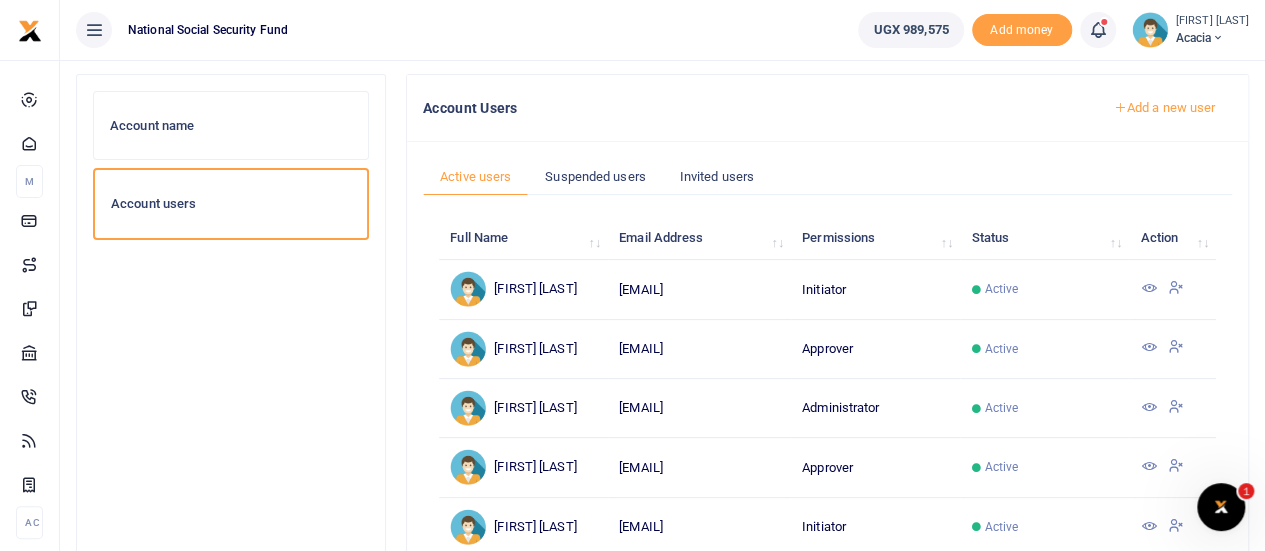 click on "Active users" at bounding box center [475, 177] 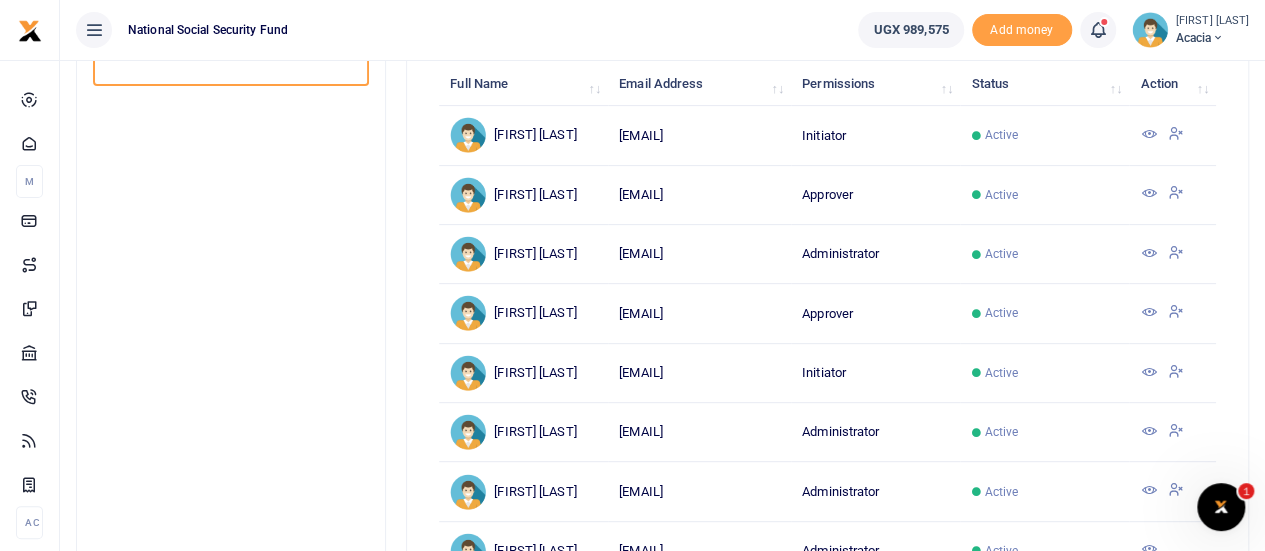 scroll, scrollTop: 300, scrollLeft: 0, axis: vertical 